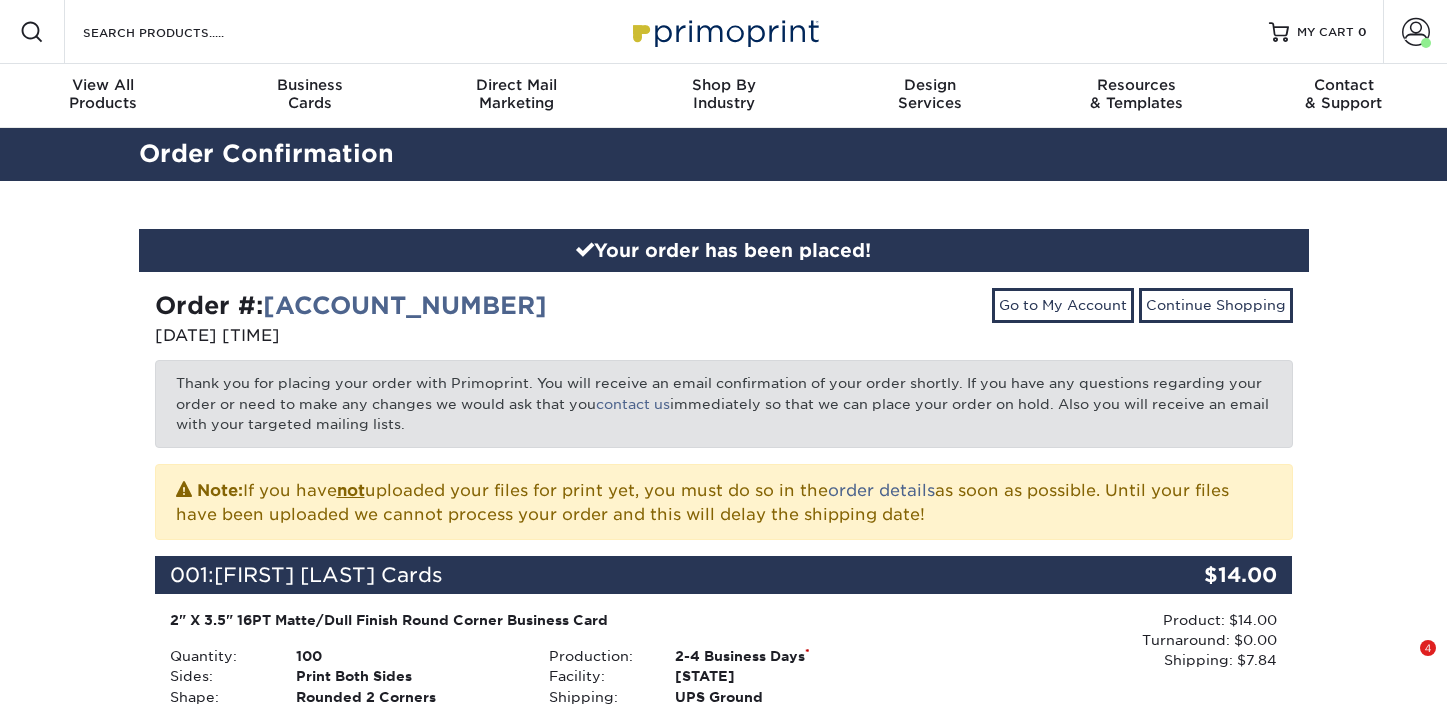 scroll, scrollTop: 0, scrollLeft: 0, axis: both 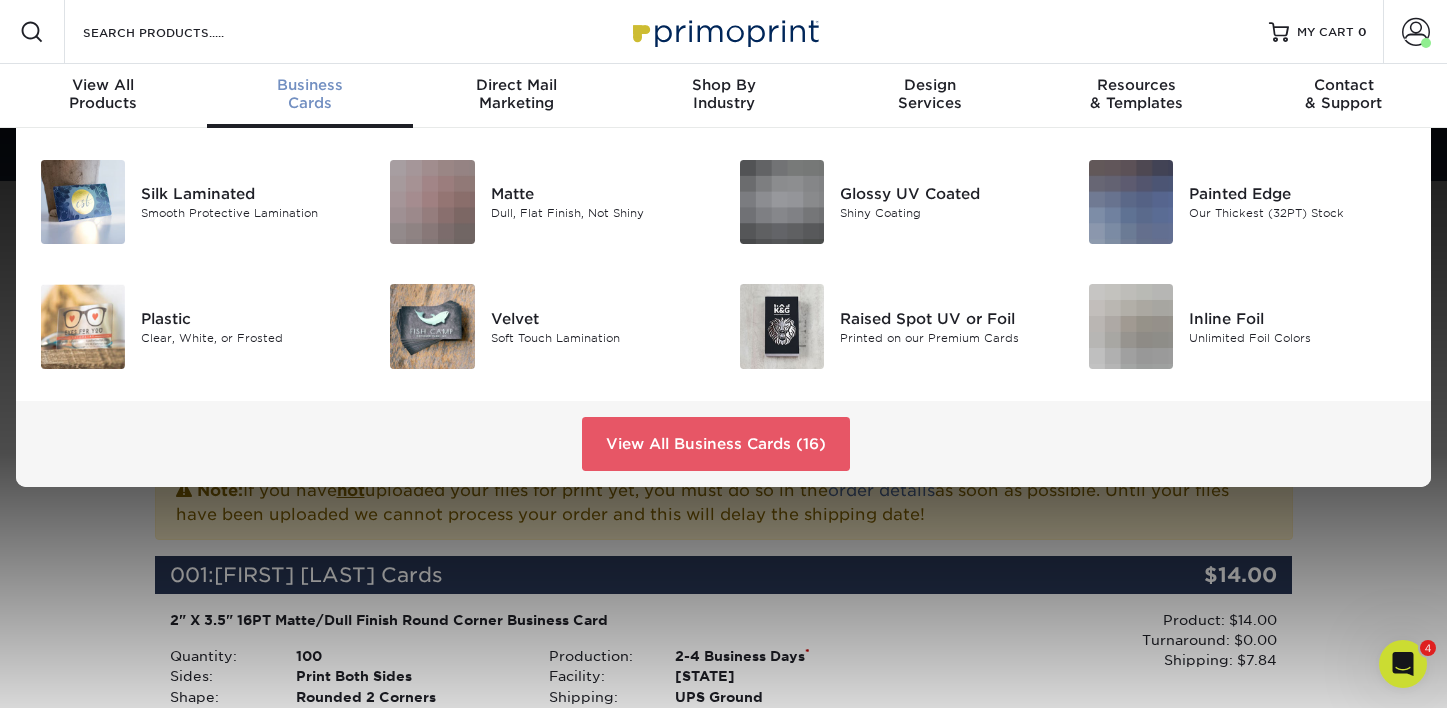 click on "Business" at bounding box center (310, 85) 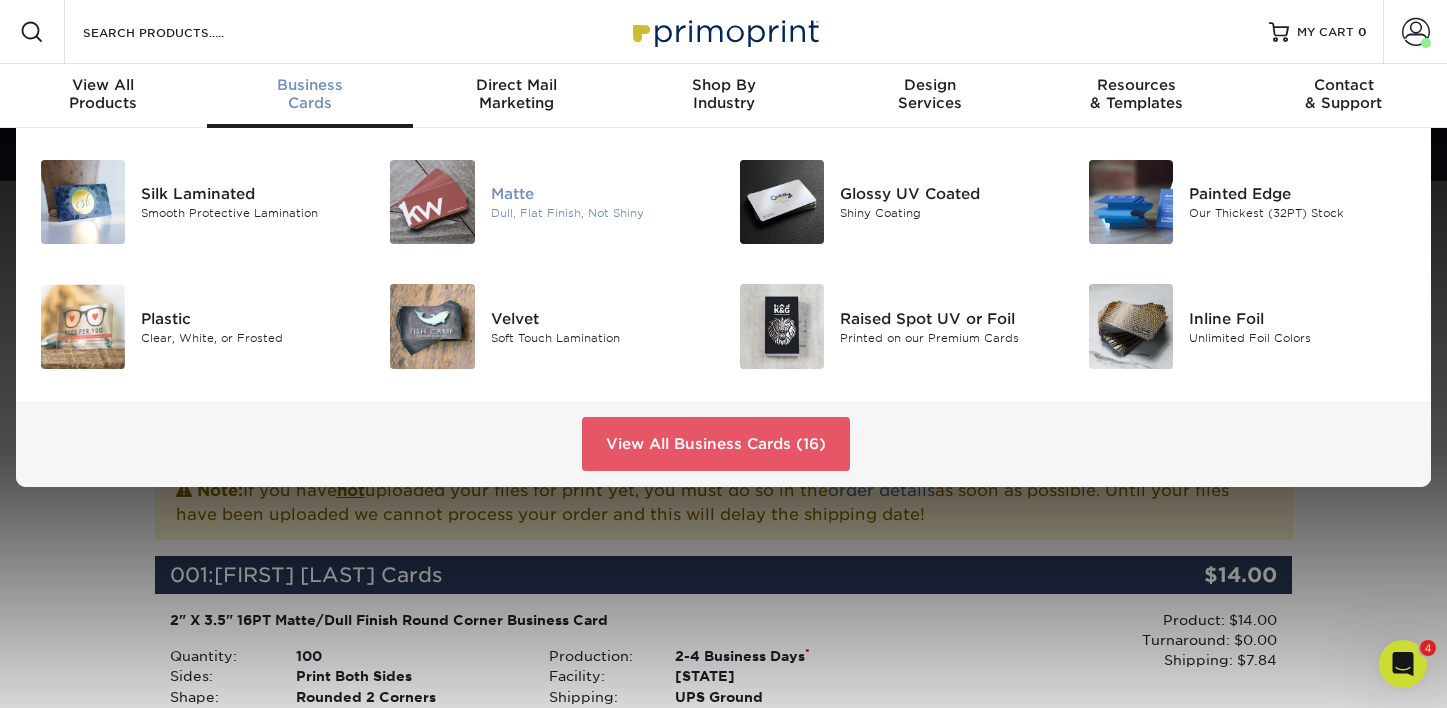 click at bounding box center (432, 202) 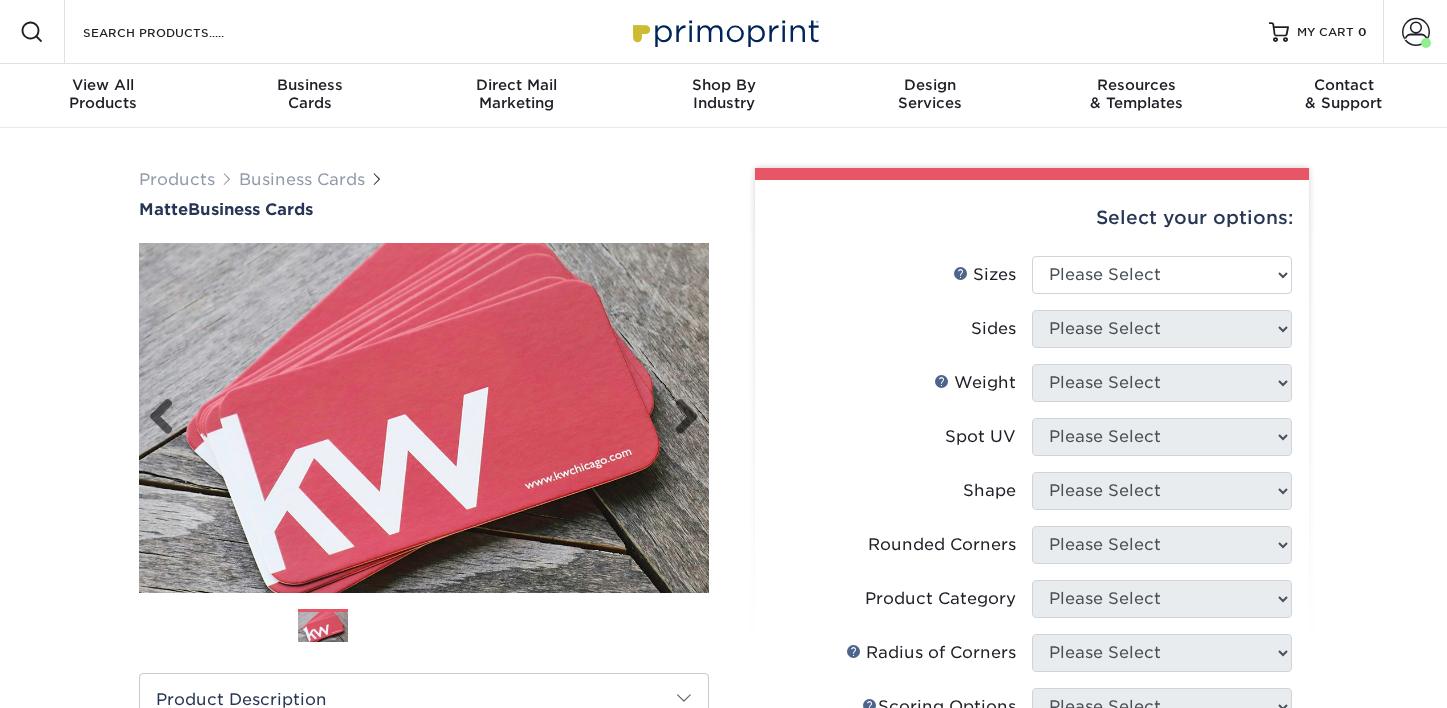 scroll, scrollTop: 0, scrollLeft: 0, axis: both 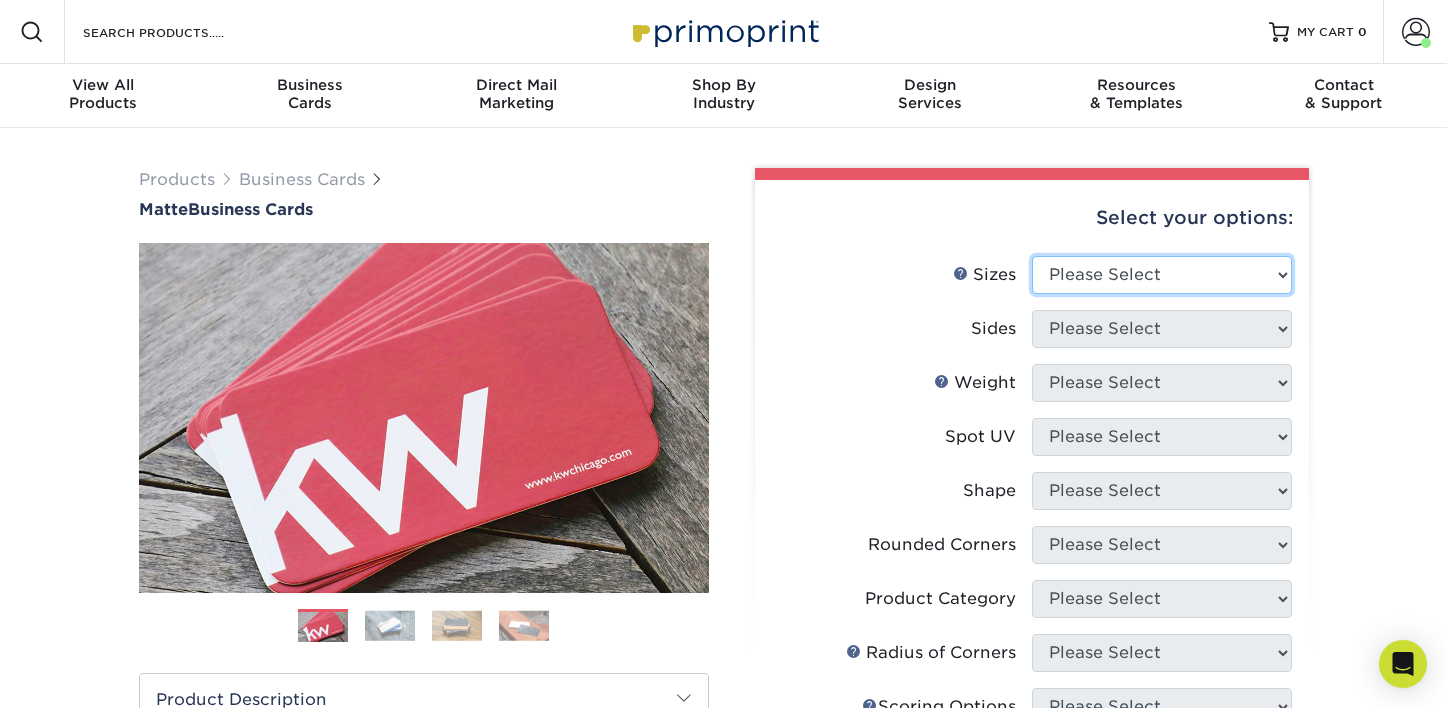 click on "Please Select
1.5" x 3.5"  - Mini
1.75" x 3.5" - Mini
2" x 2" - Square
2" x 3" - Mini
2" x 3.5" - Standard
2" x 7" - Foldover Card
2.125" x 3.375" - European
2.5" x 2.5" - Square 3.5" x 4" - Foldover Card" at bounding box center [1162, 275] 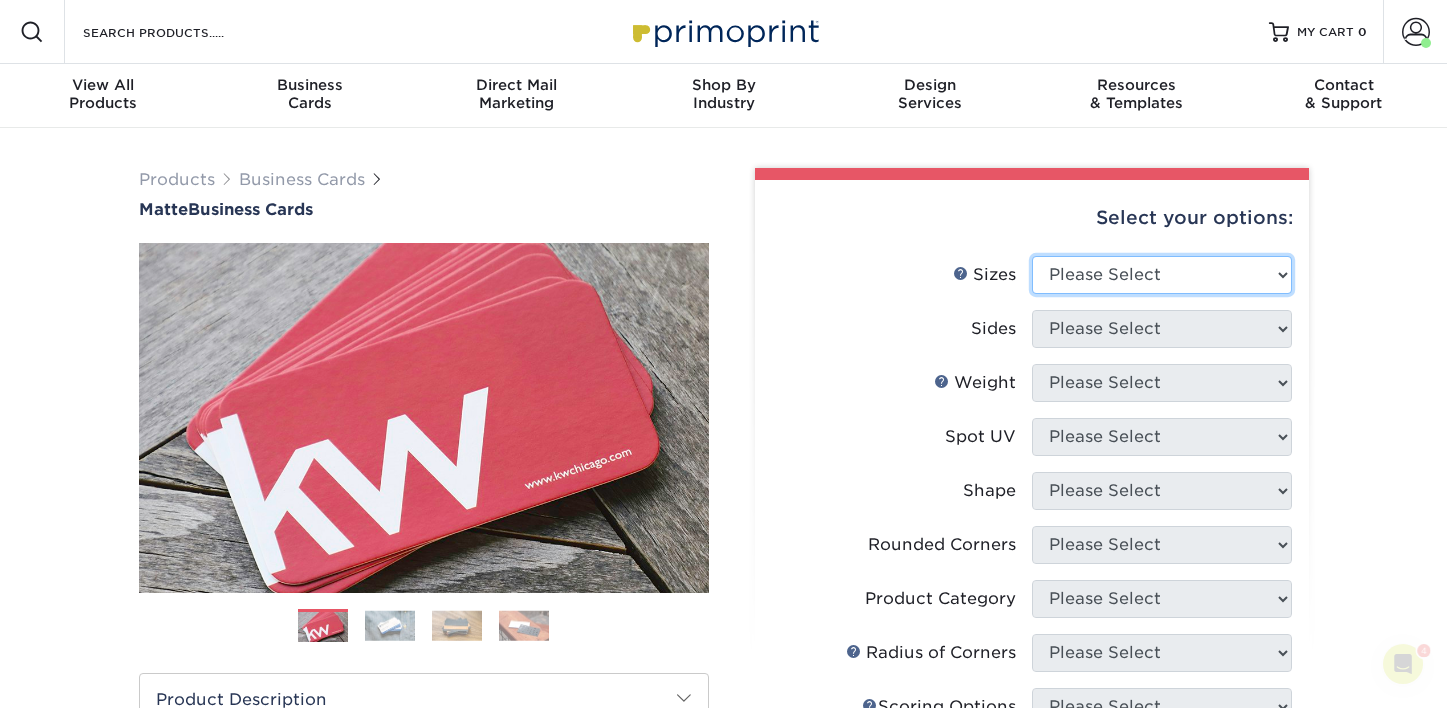 scroll, scrollTop: 0, scrollLeft: 0, axis: both 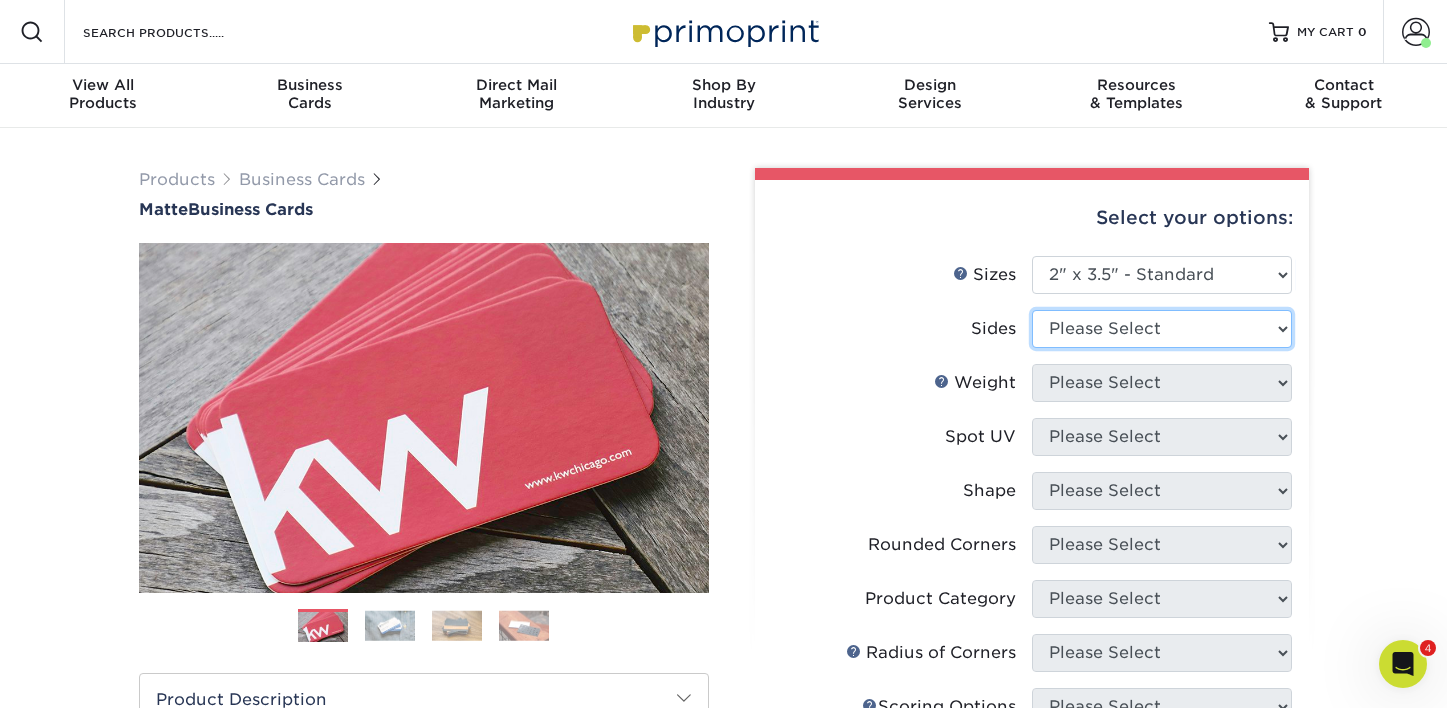 click on "Please Select Print Both Sides Print Front Only" at bounding box center [1162, 329] 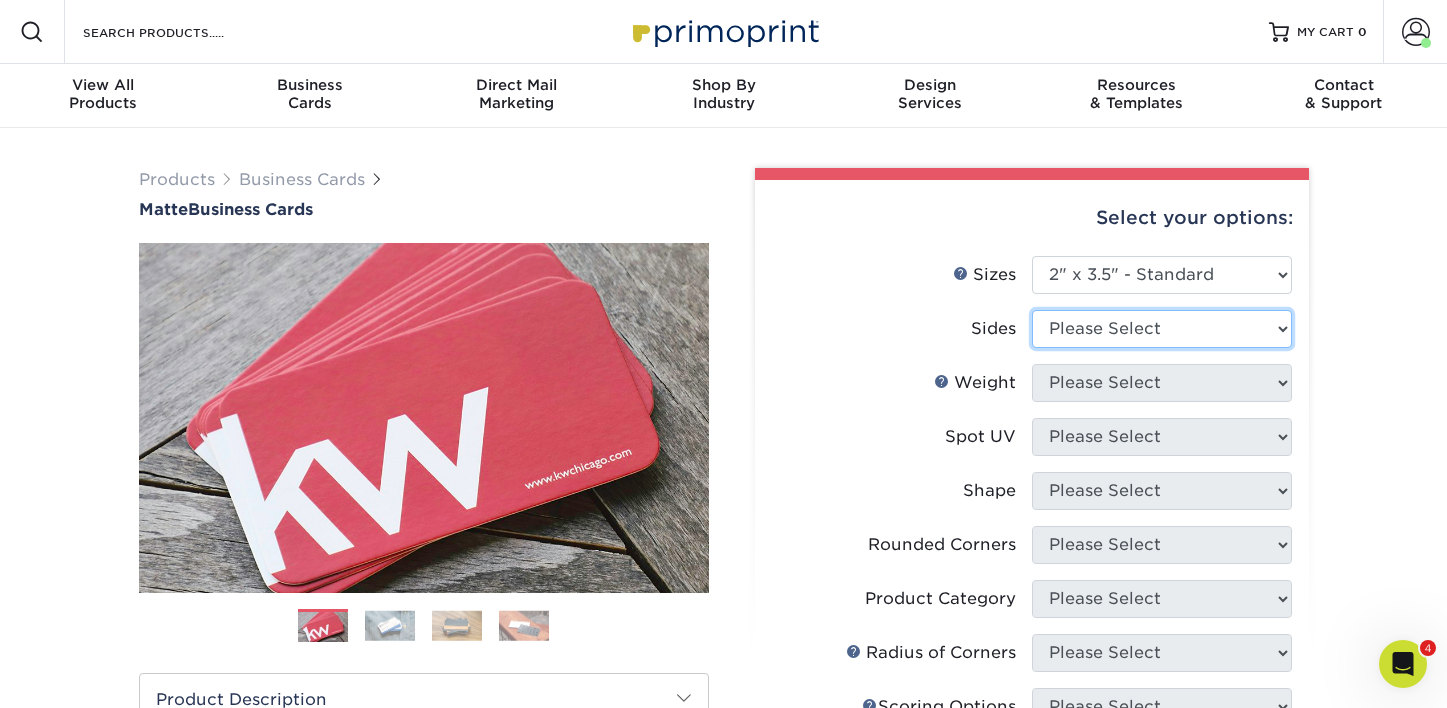 select on "13abbda7-1d64-4f25-8bb2-c179b224825d" 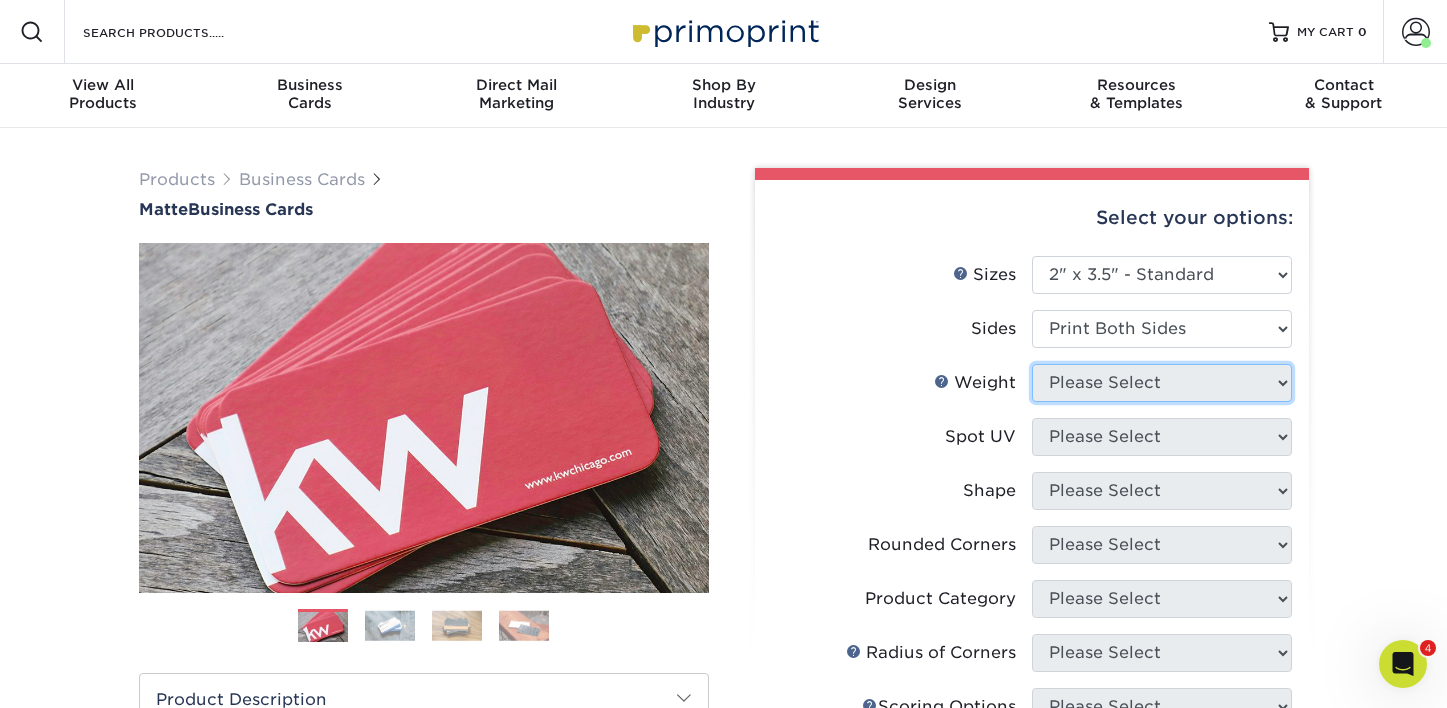 click on "Please Select" at bounding box center (1162, 383) 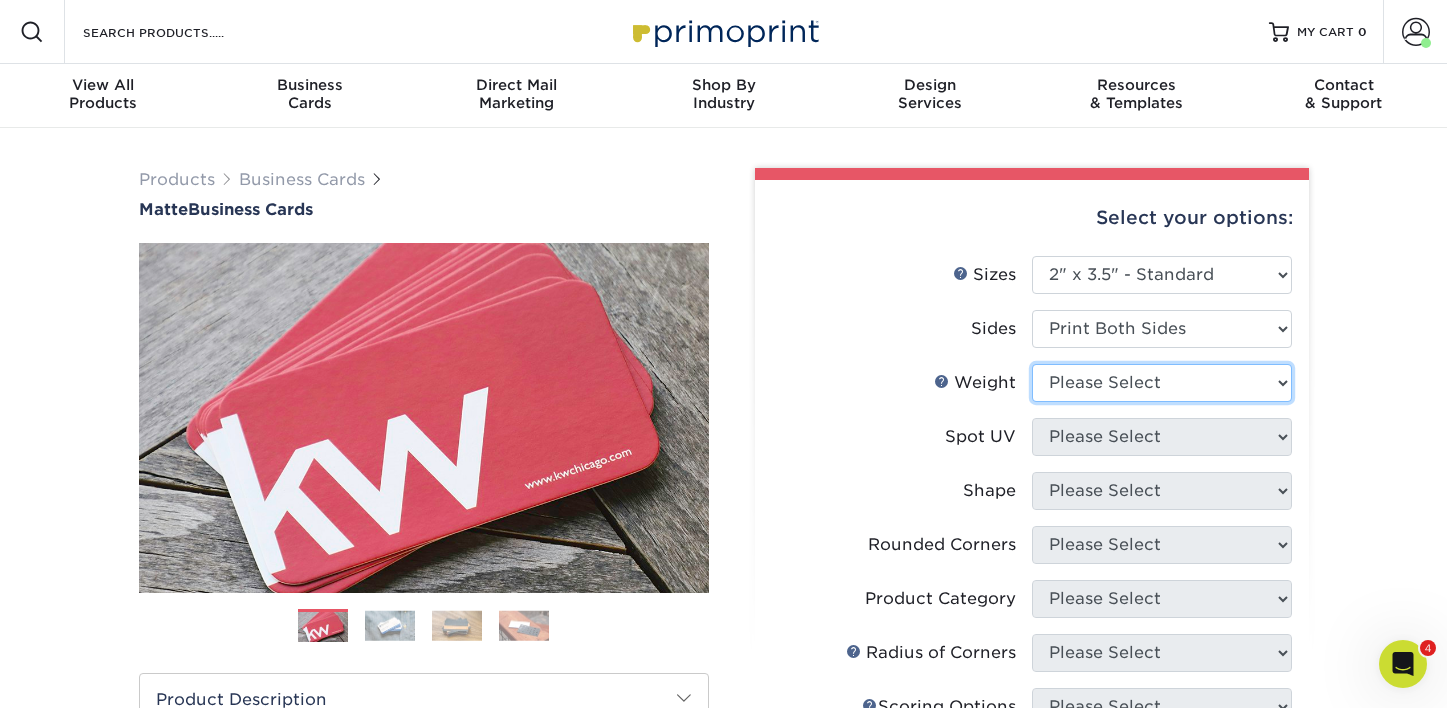 select on "16PT" 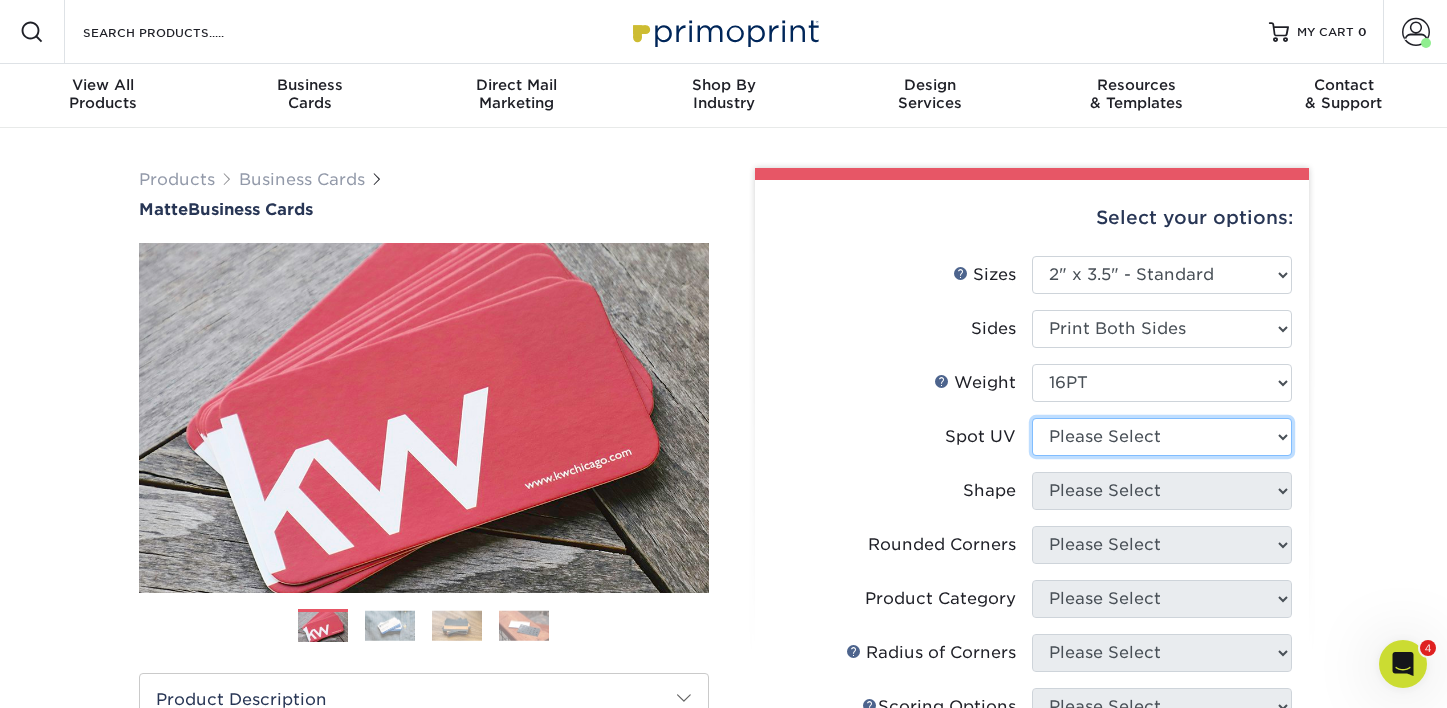 click on "Please Select No Spot UV Front and Back (Both Sides) Front Only Back Only" at bounding box center [1162, 437] 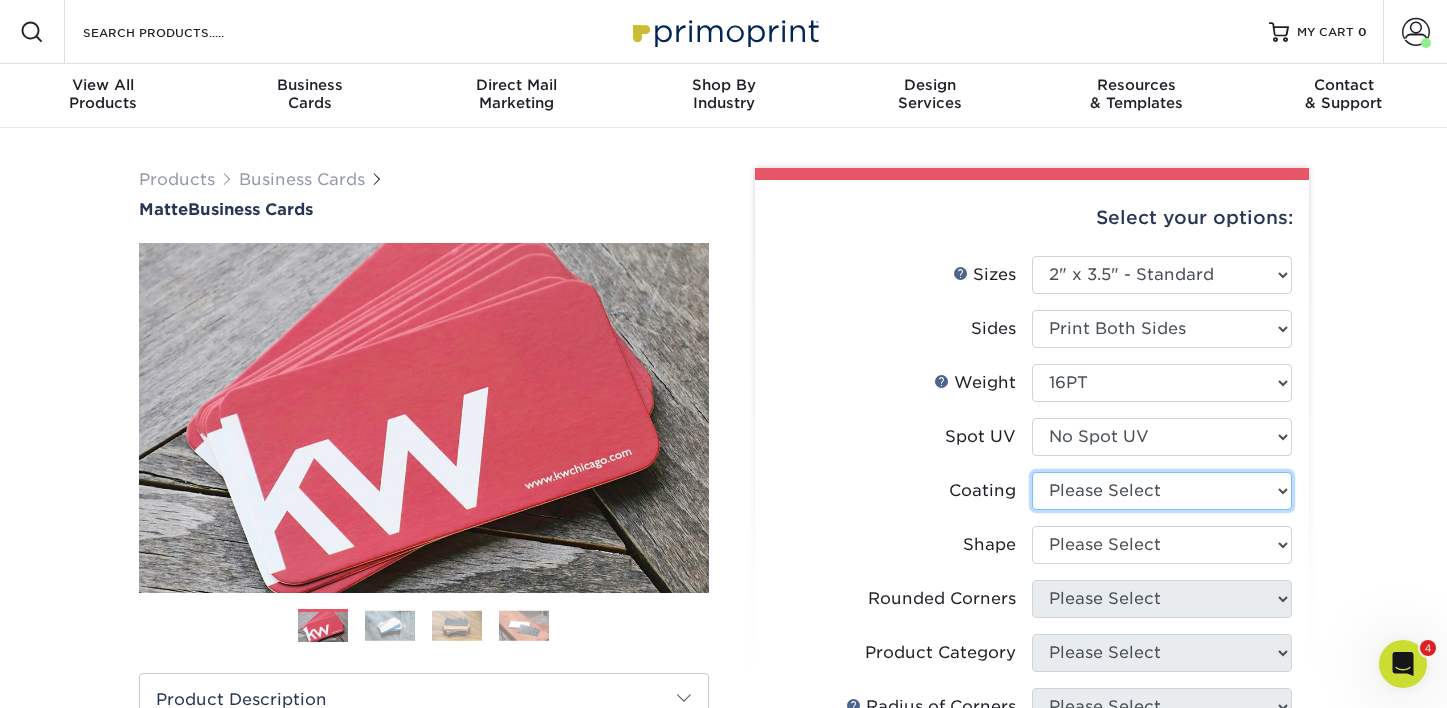 click at bounding box center (1162, 491) 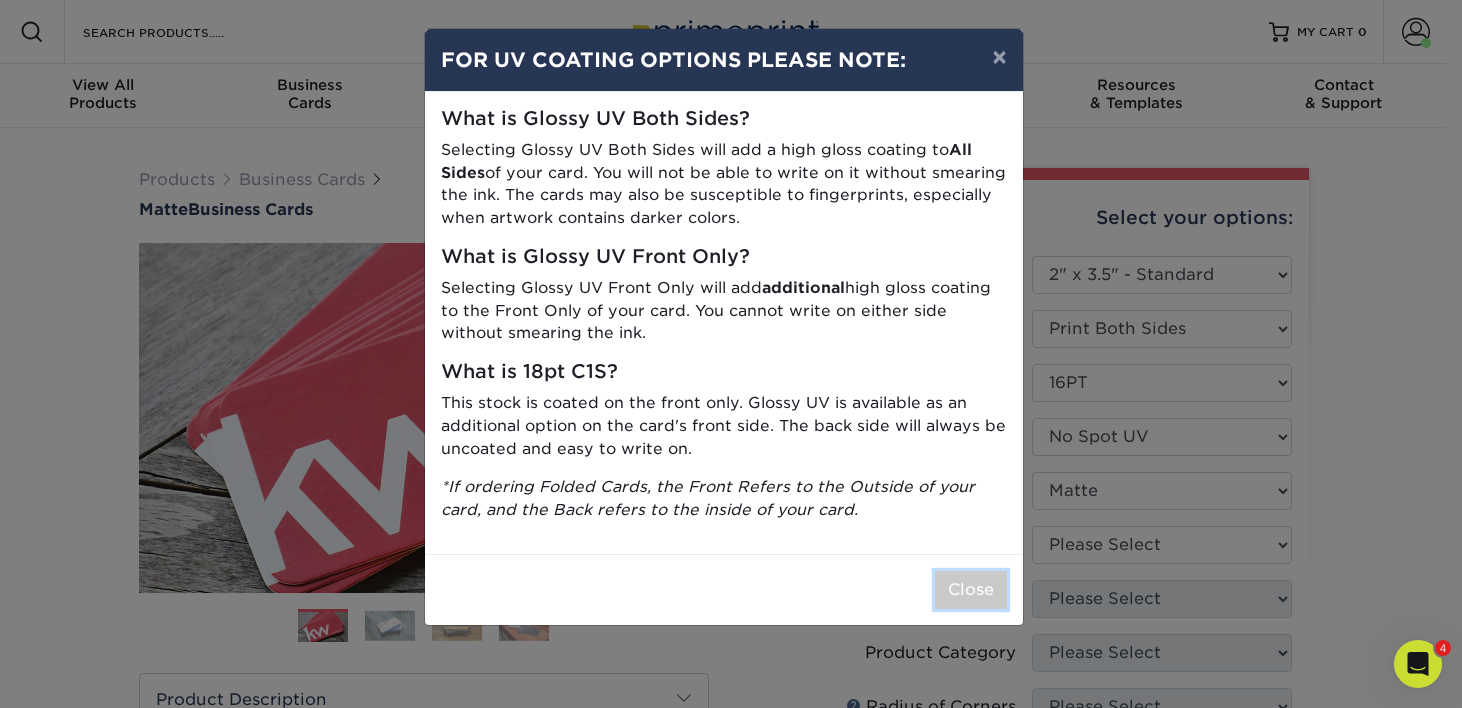 click on "Close" at bounding box center [971, 590] 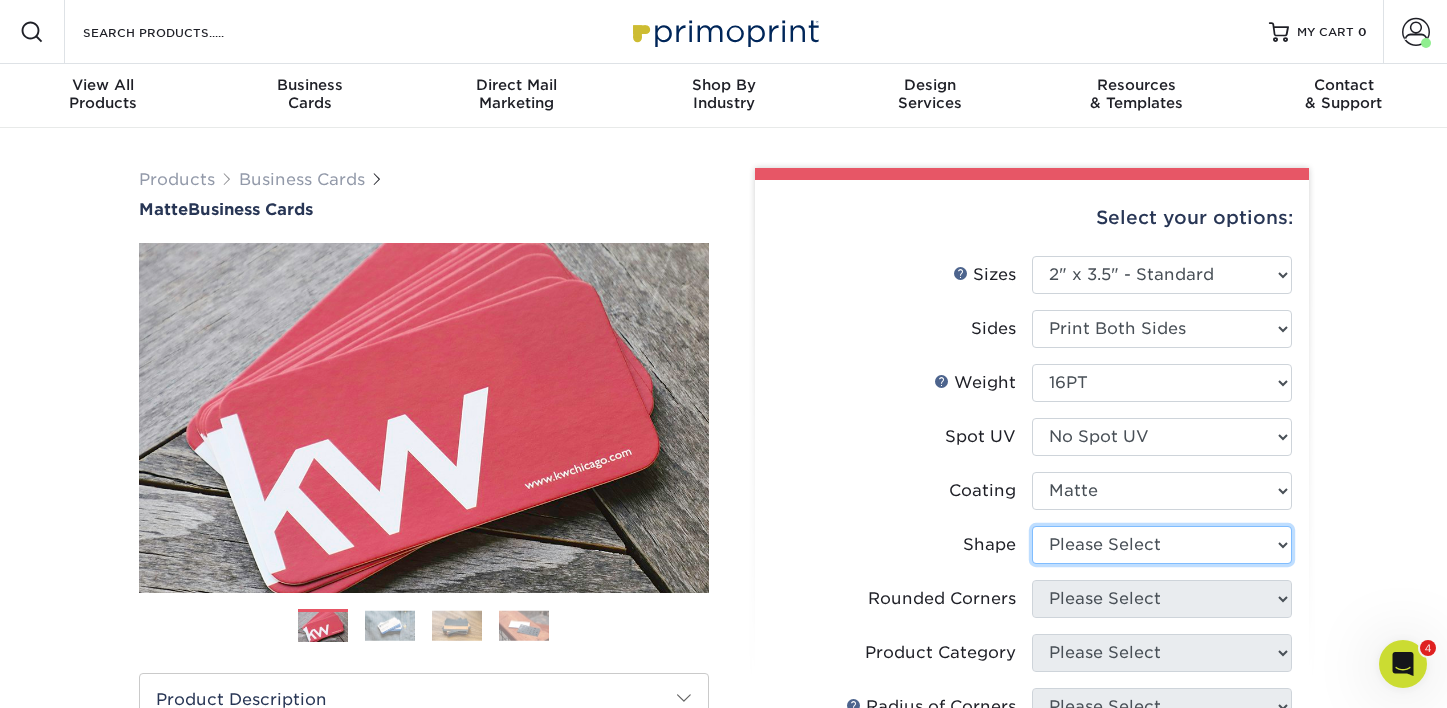 click on "Please Select Standard Oval" at bounding box center (1162, 545) 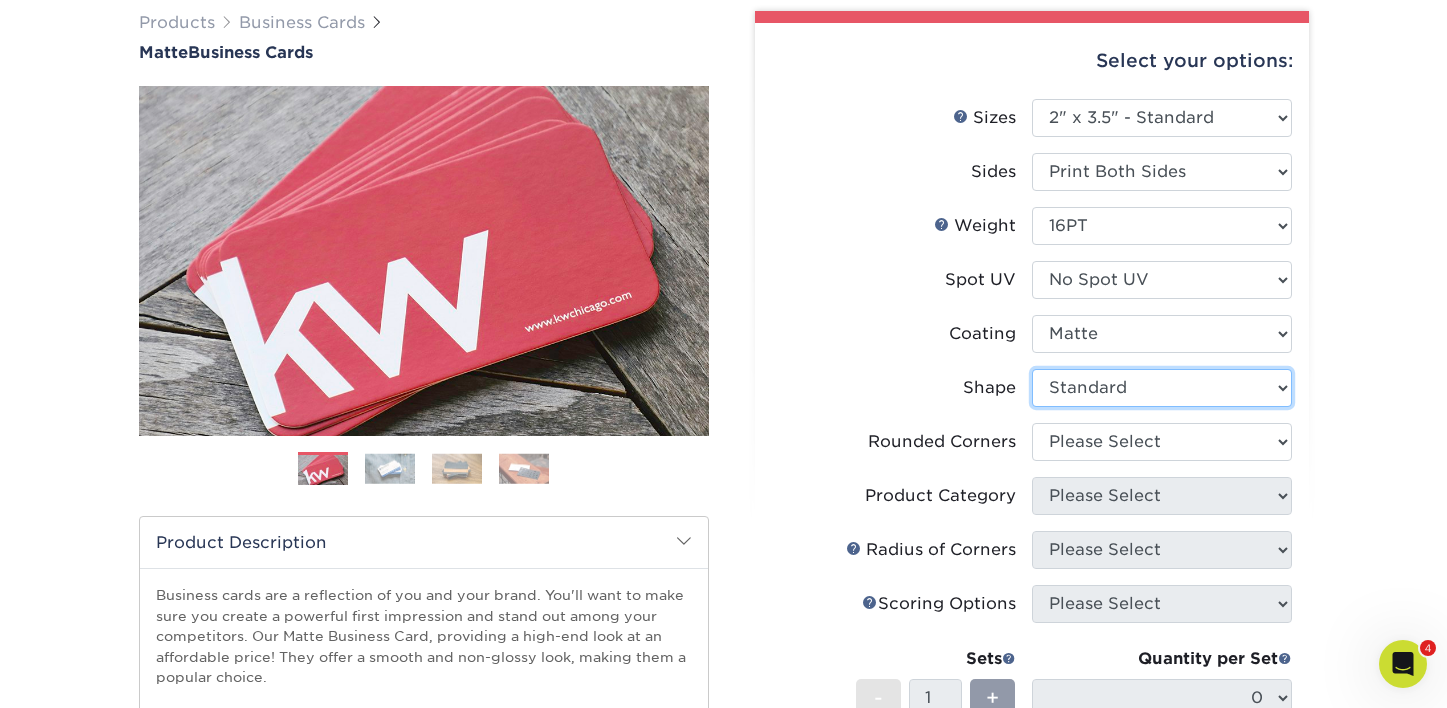 scroll, scrollTop: 233, scrollLeft: 0, axis: vertical 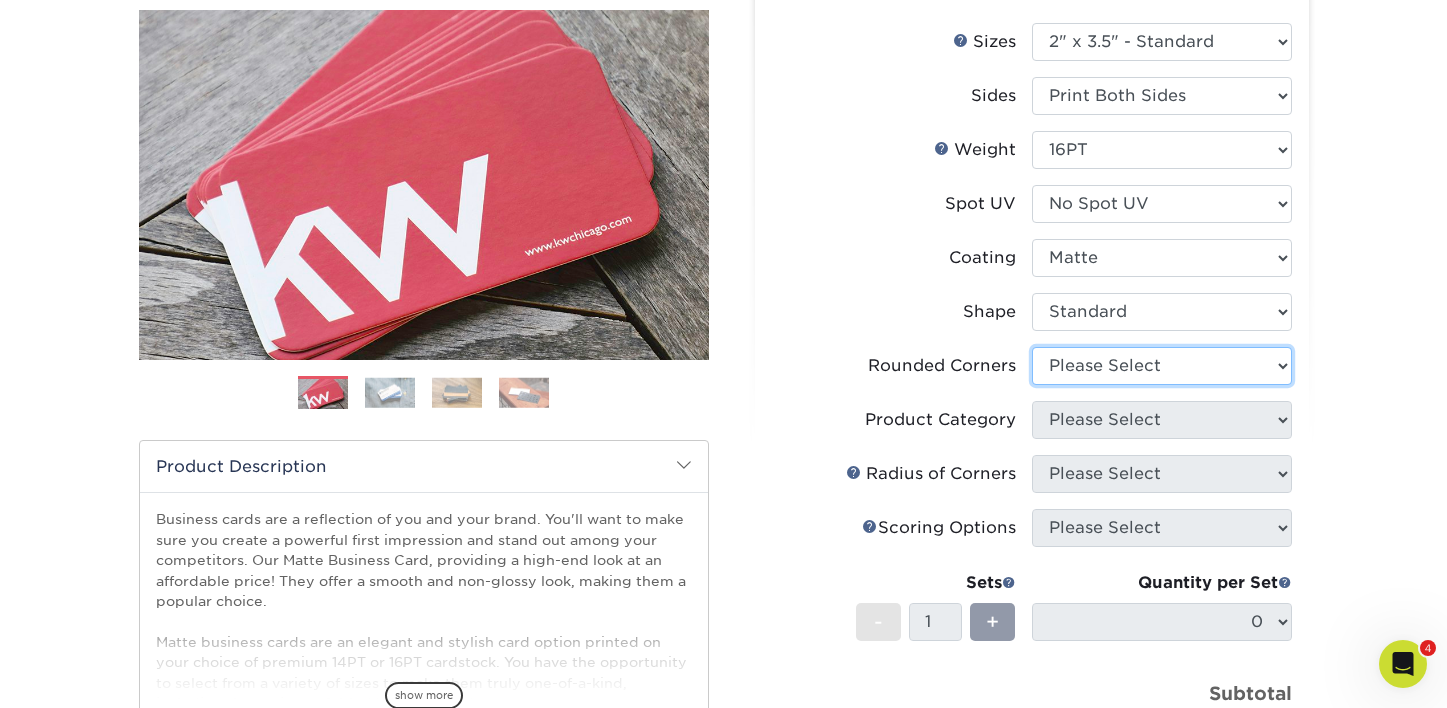 click on "Please Select
Yes - Round 2 Corners                                                    Yes - Round 4 Corners                                                    No" at bounding box center [1162, 366] 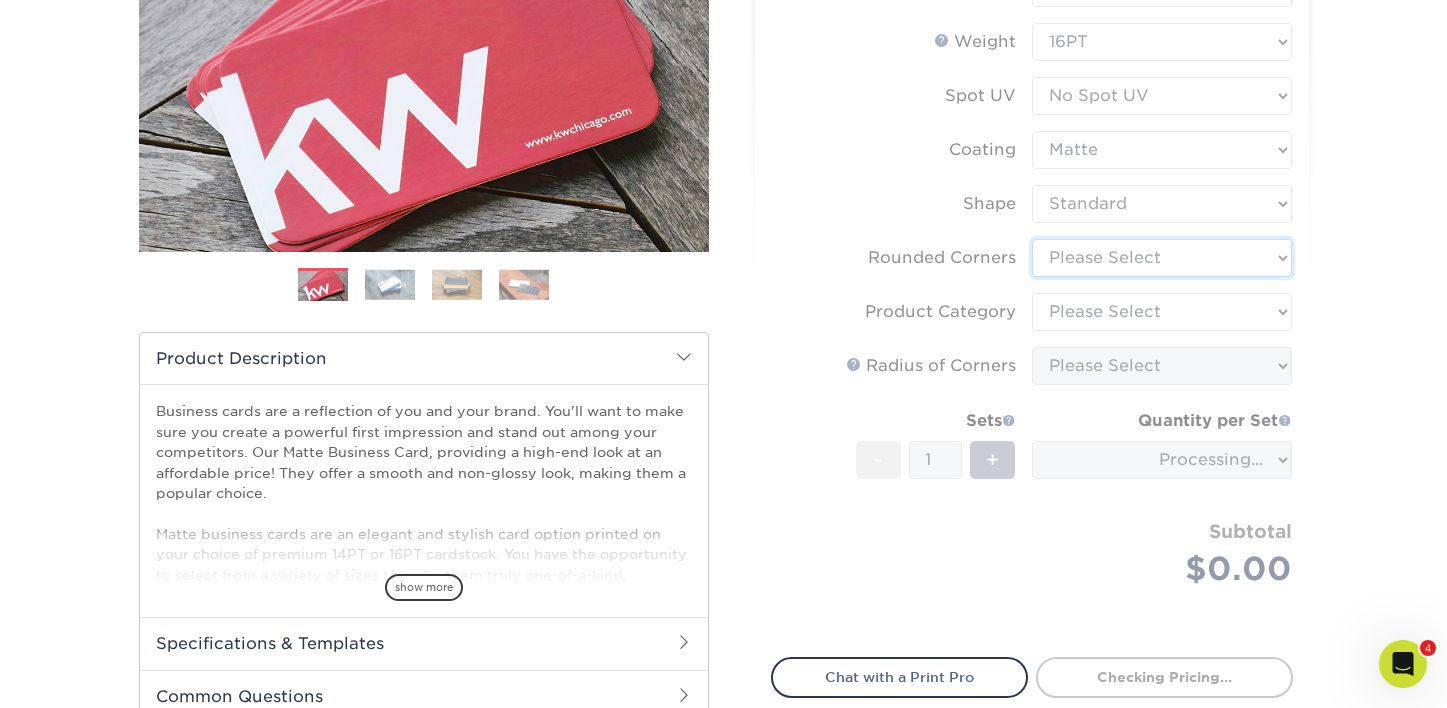 scroll, scrollTop: 358, scrollLeft: 0, axis: vertical 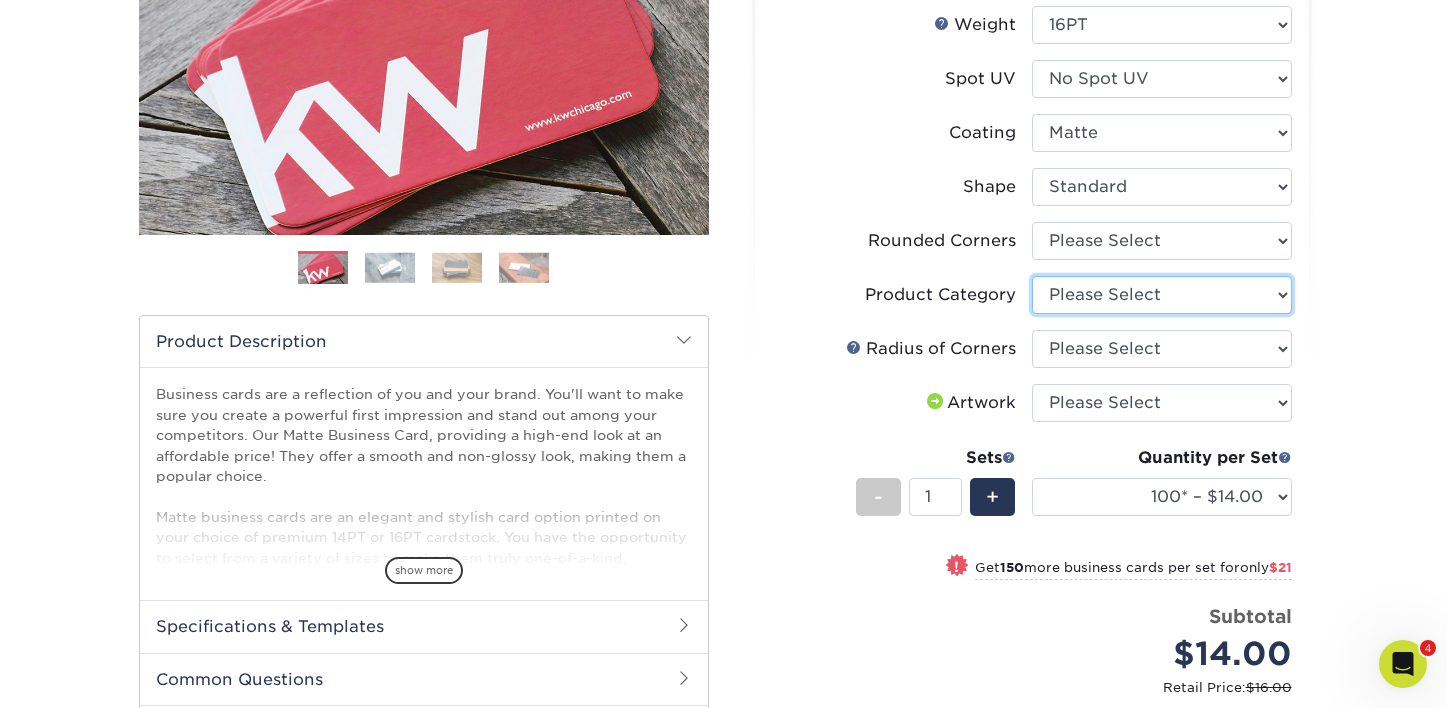 click on "Please Select Business Cards" at bounding box center [1162, 295] 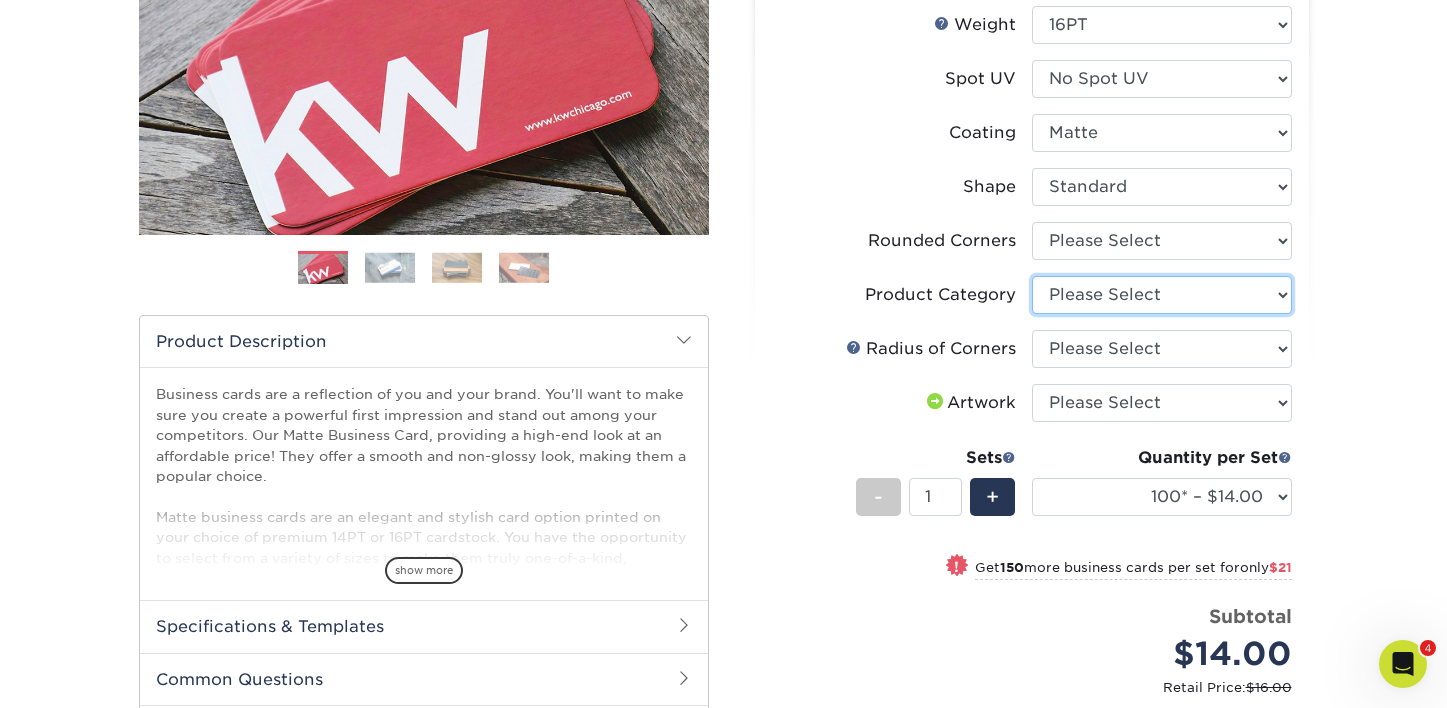 select on "3b5148f1-0588-4f88-a218-97bcfdce65c1" 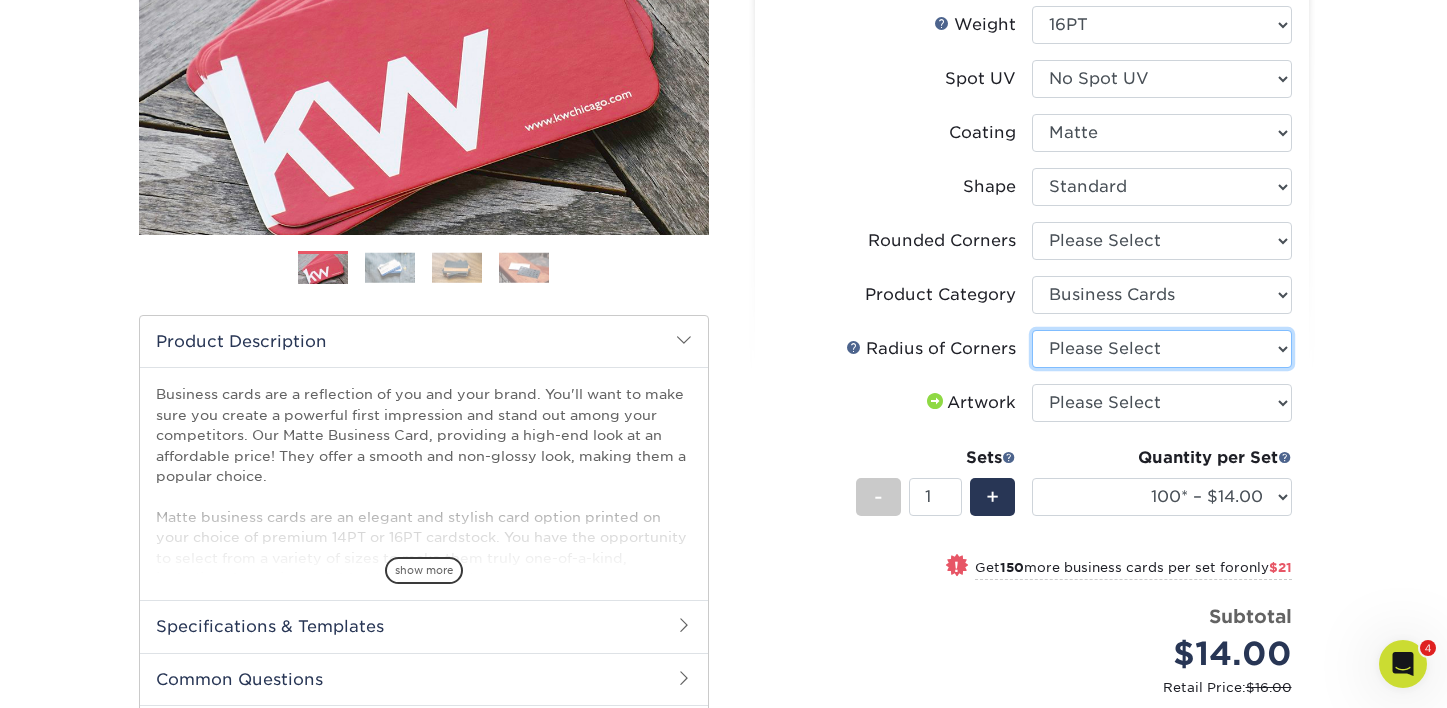 click on "Please Select Rounded 1/8" Rounded 1/4"" at bounding box center [1162, 349] 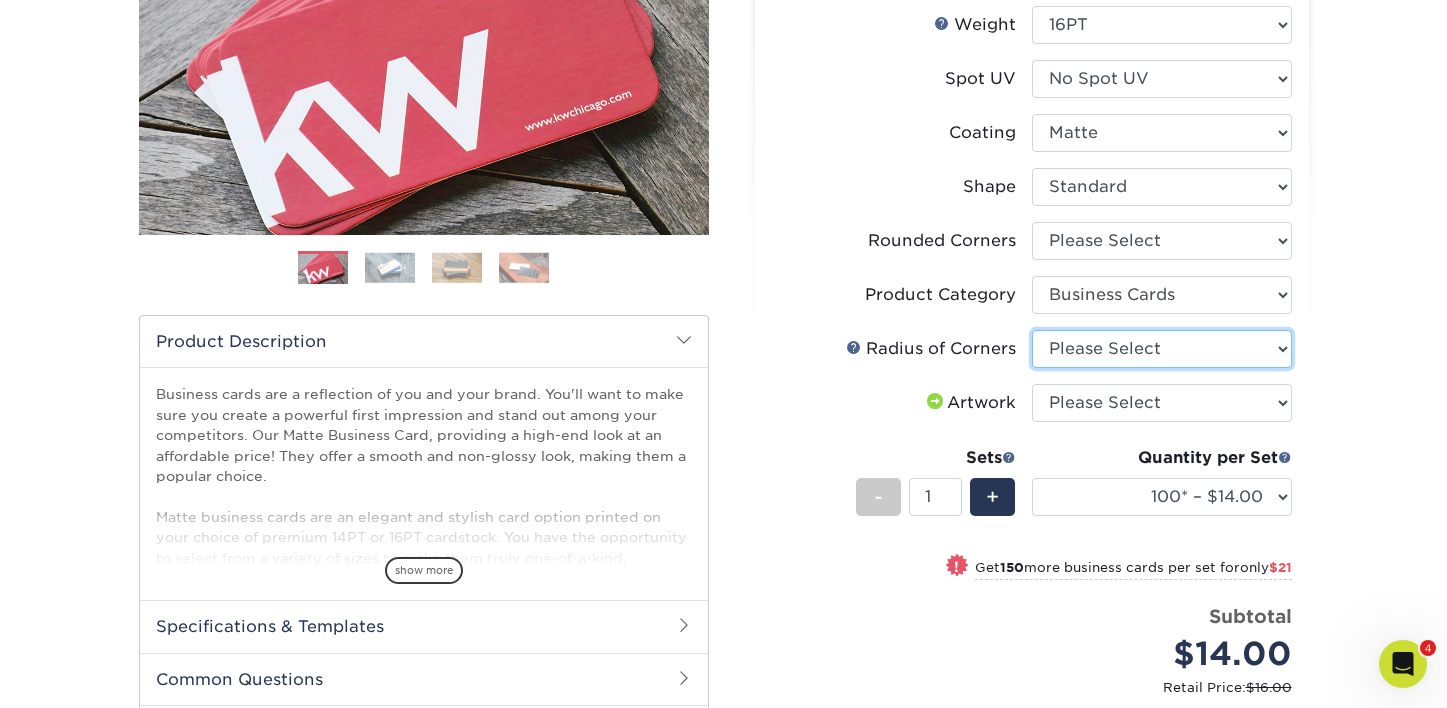 select on "[UUID]" 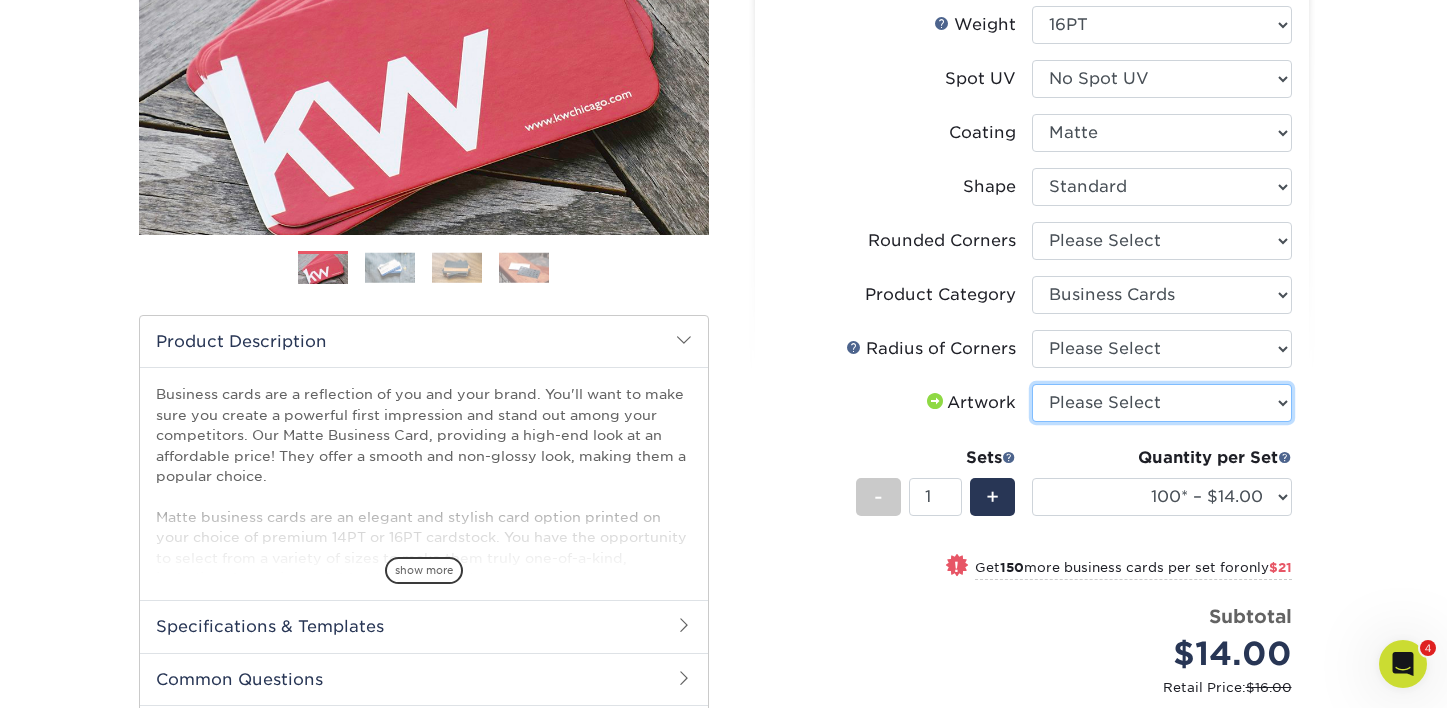 click on "Please Select I will upload files I need a design - $100" at bounding box center [1162, 403] 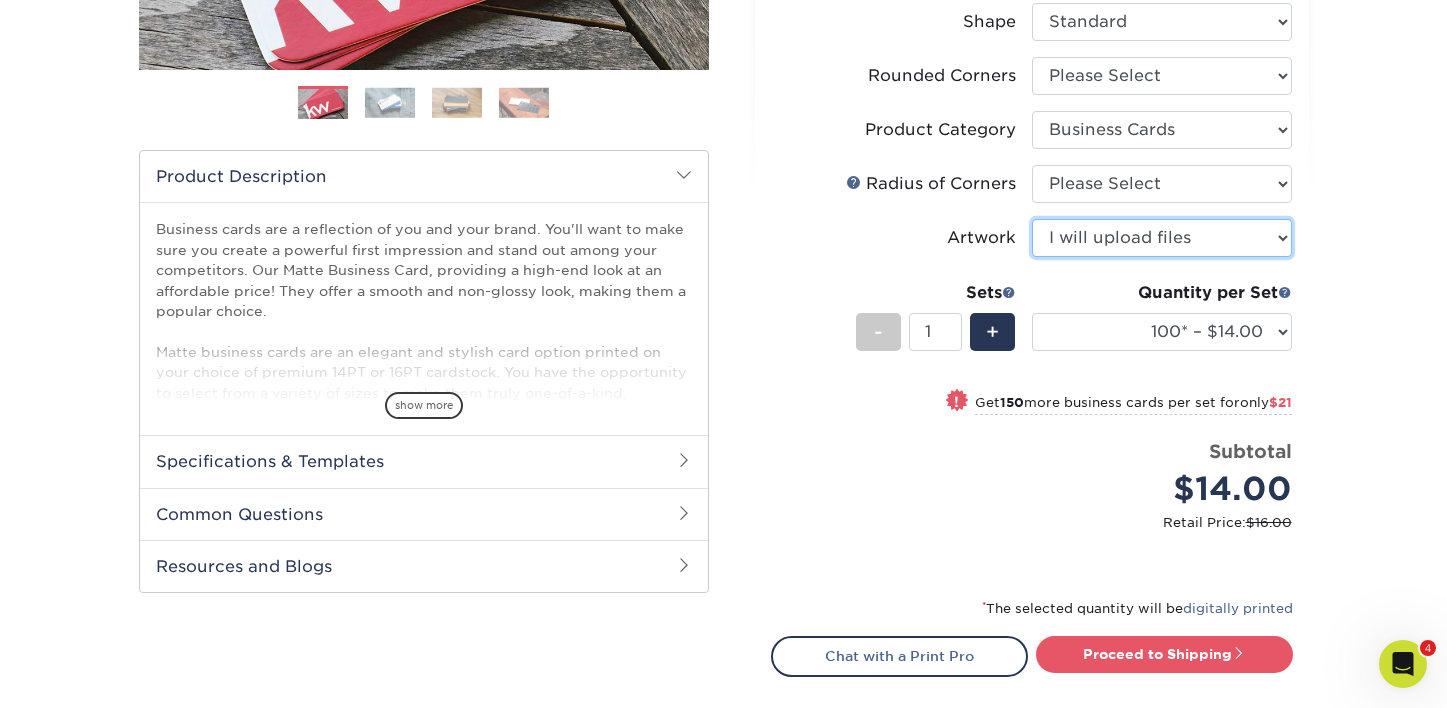 scroll, scrollTop: 553, scrollLeft: 0, axis: vertical 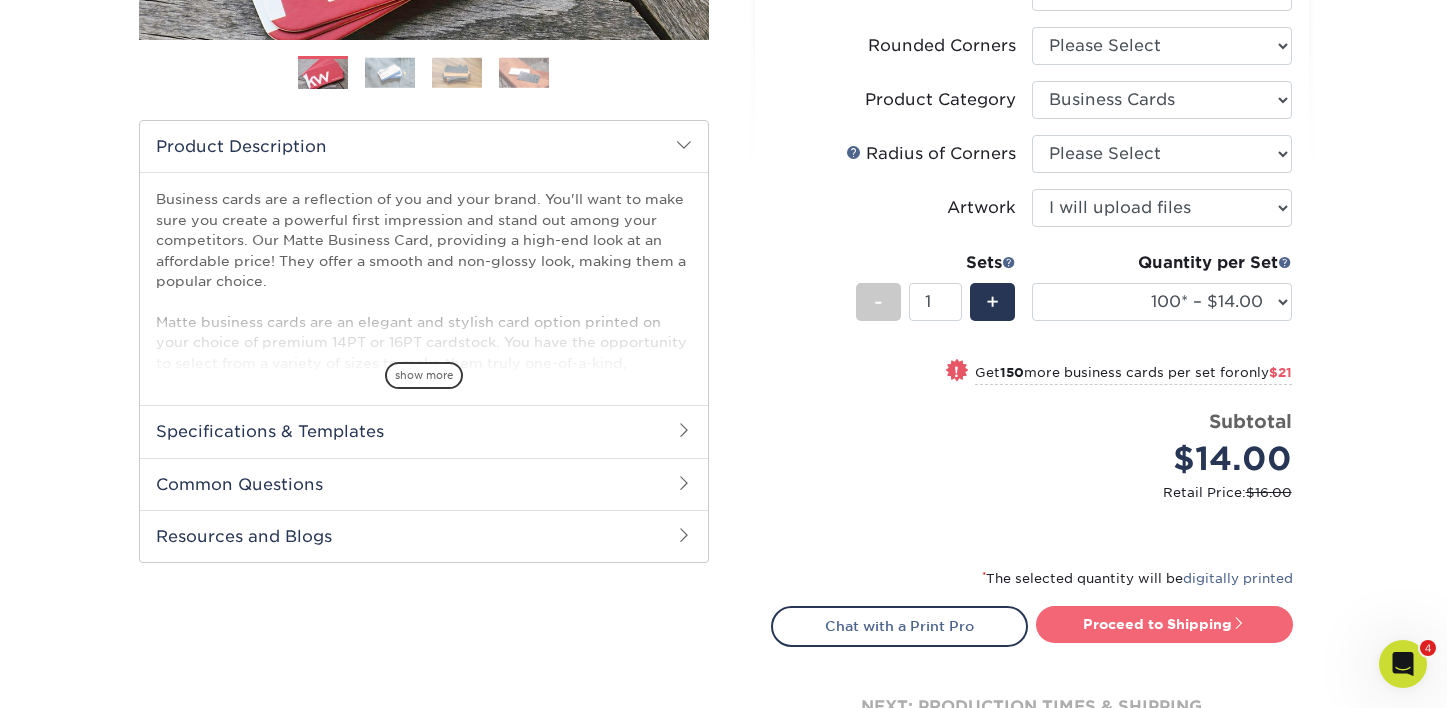 click on "Proceed to Shipping" at bounding box center (1164, 624) 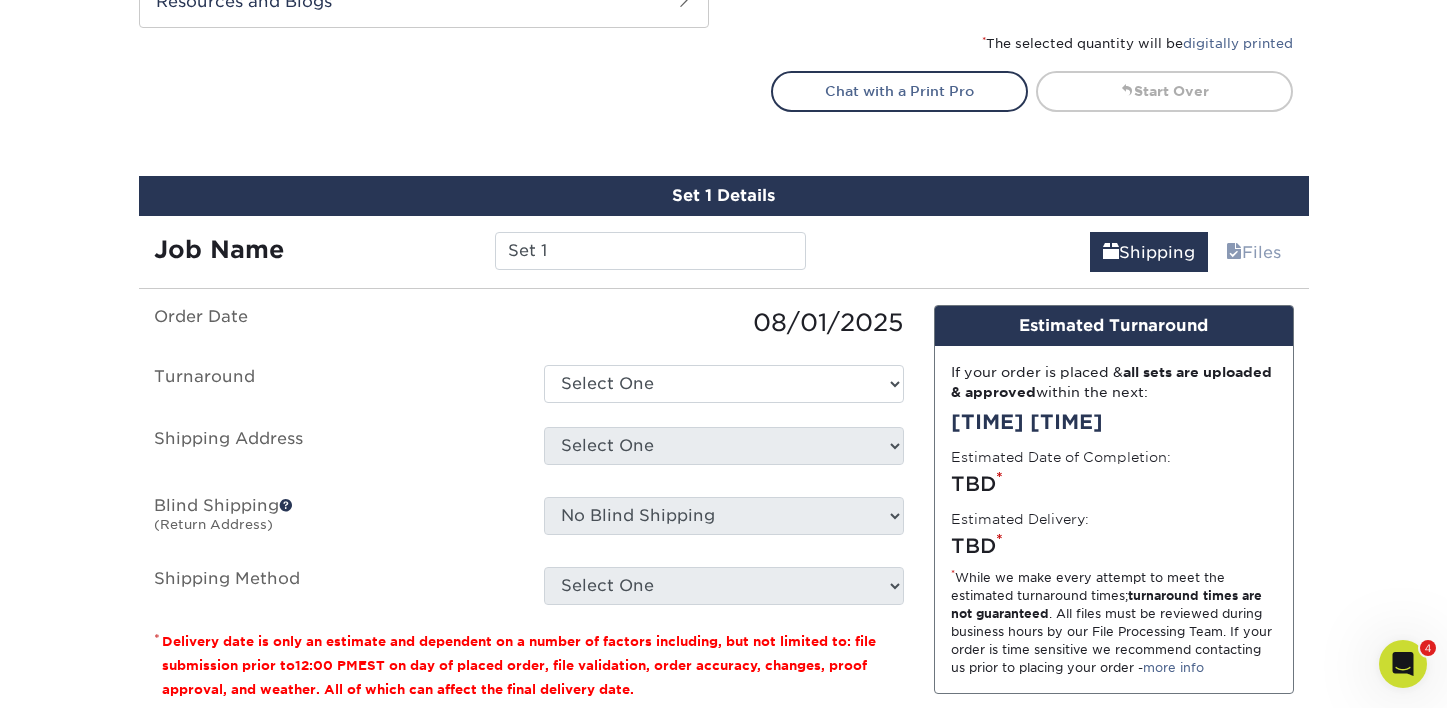 scroll, scrollTop: 1213, scrollLeft: 0, axis: vertical 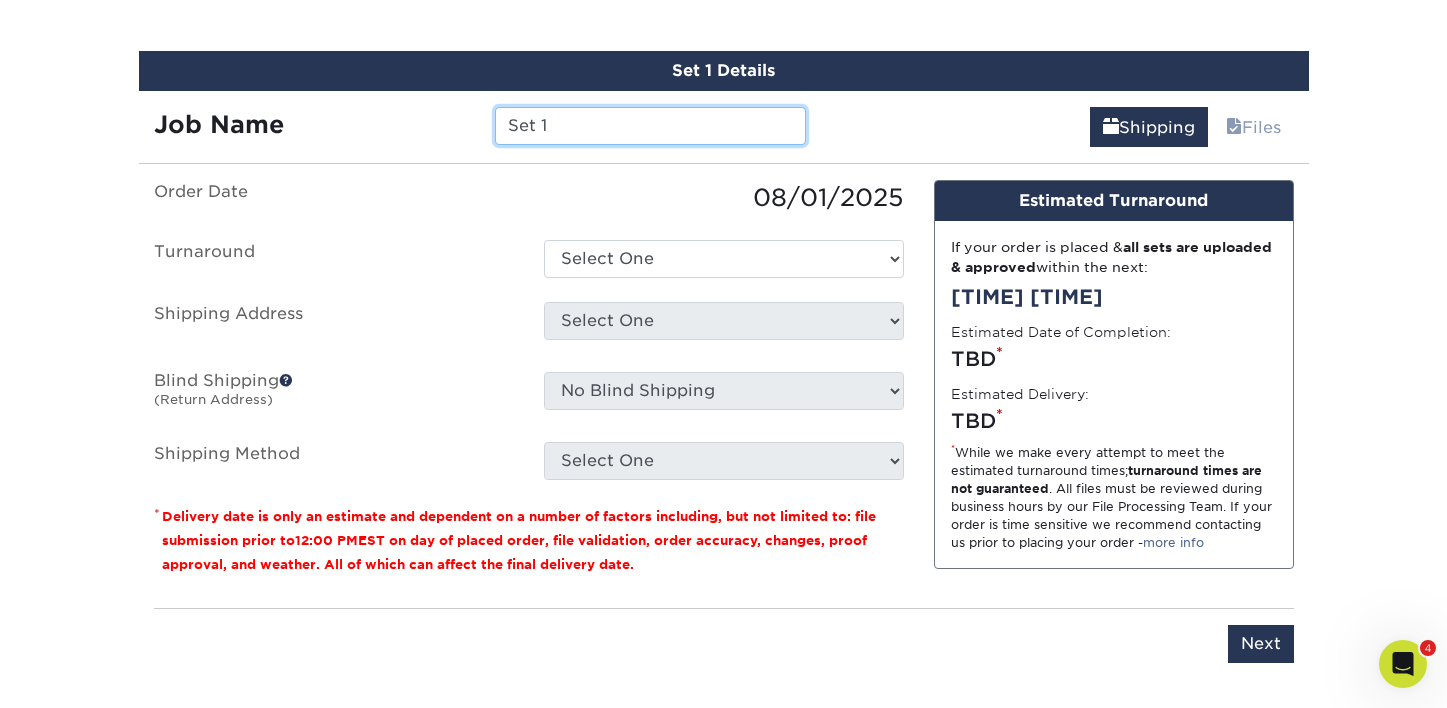 click on "Set 1" at bounding box center (650, 126) 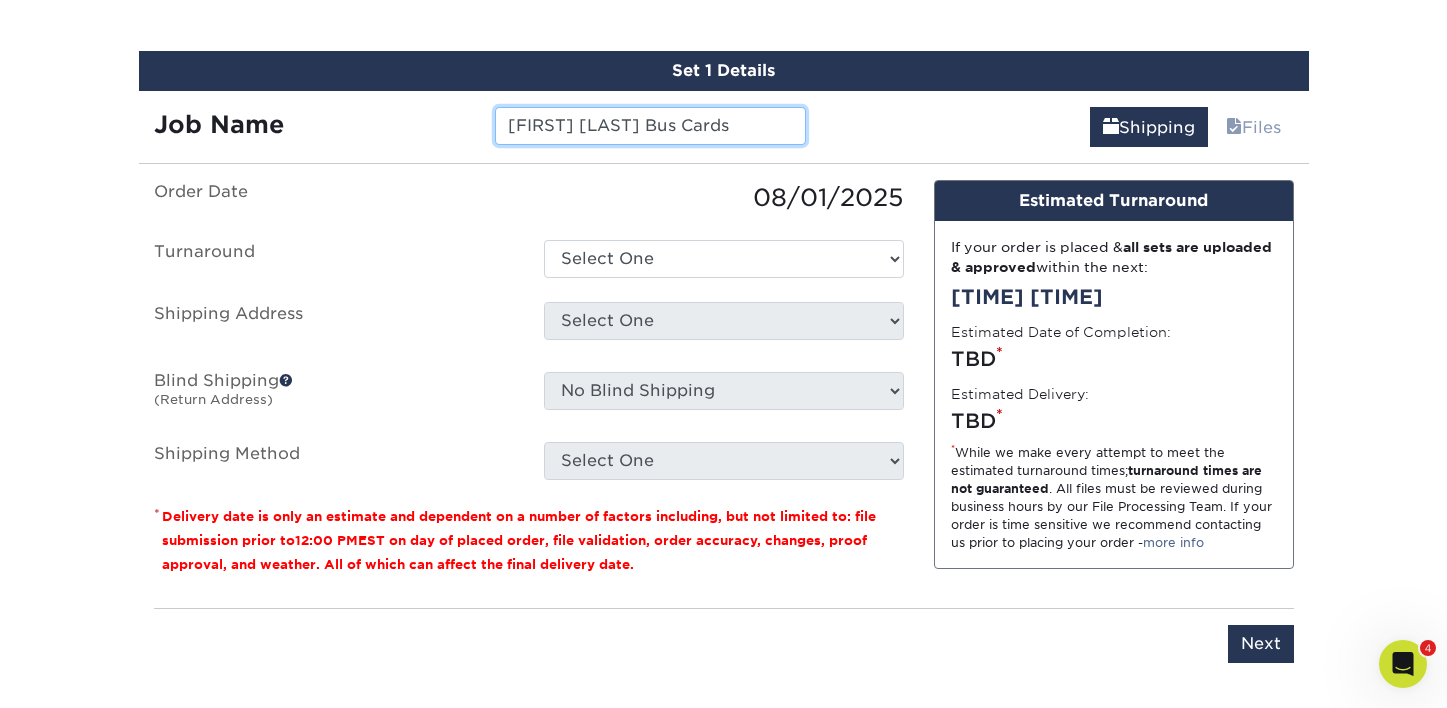type on "[FIRST] [LAST] Bus Cards" 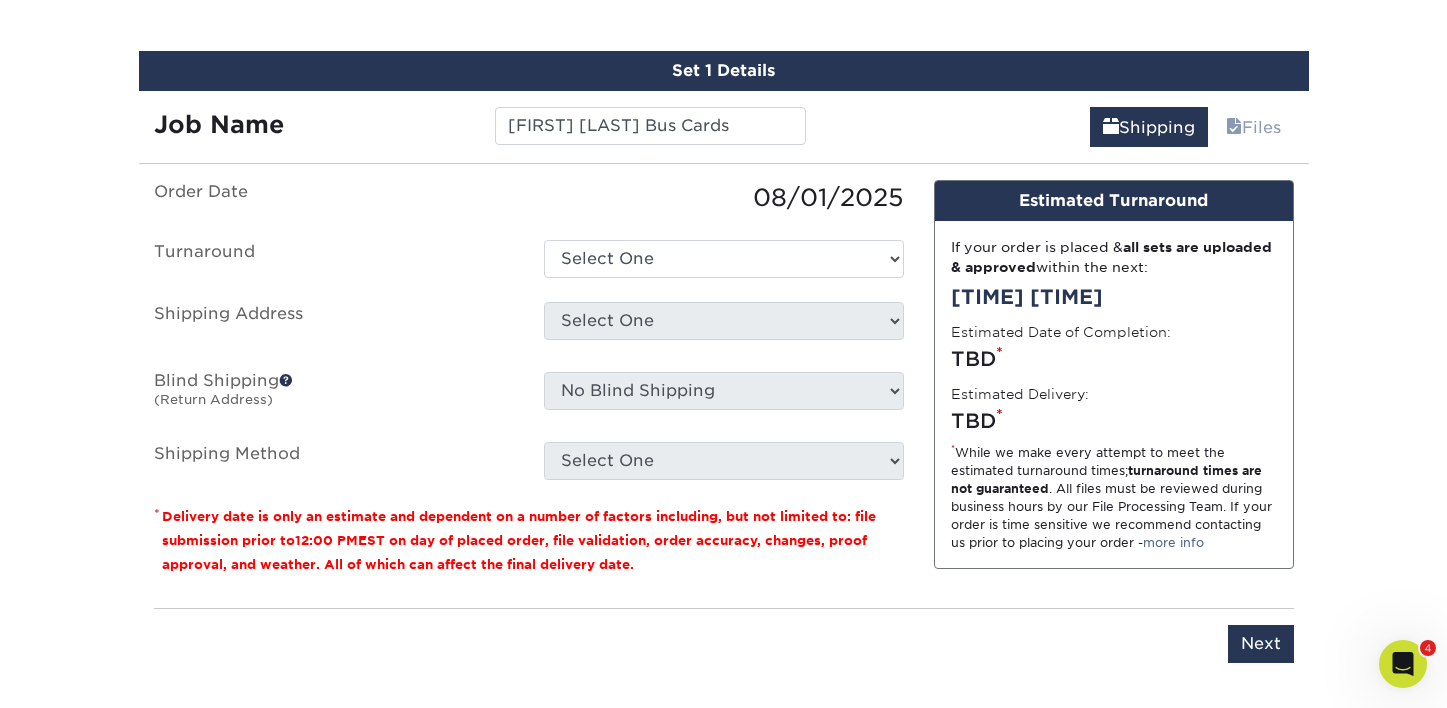 drag, startPoint x: 573, startPoint y: 236, endPoint x: 599, endPoint y: 254, distance: 31.622776 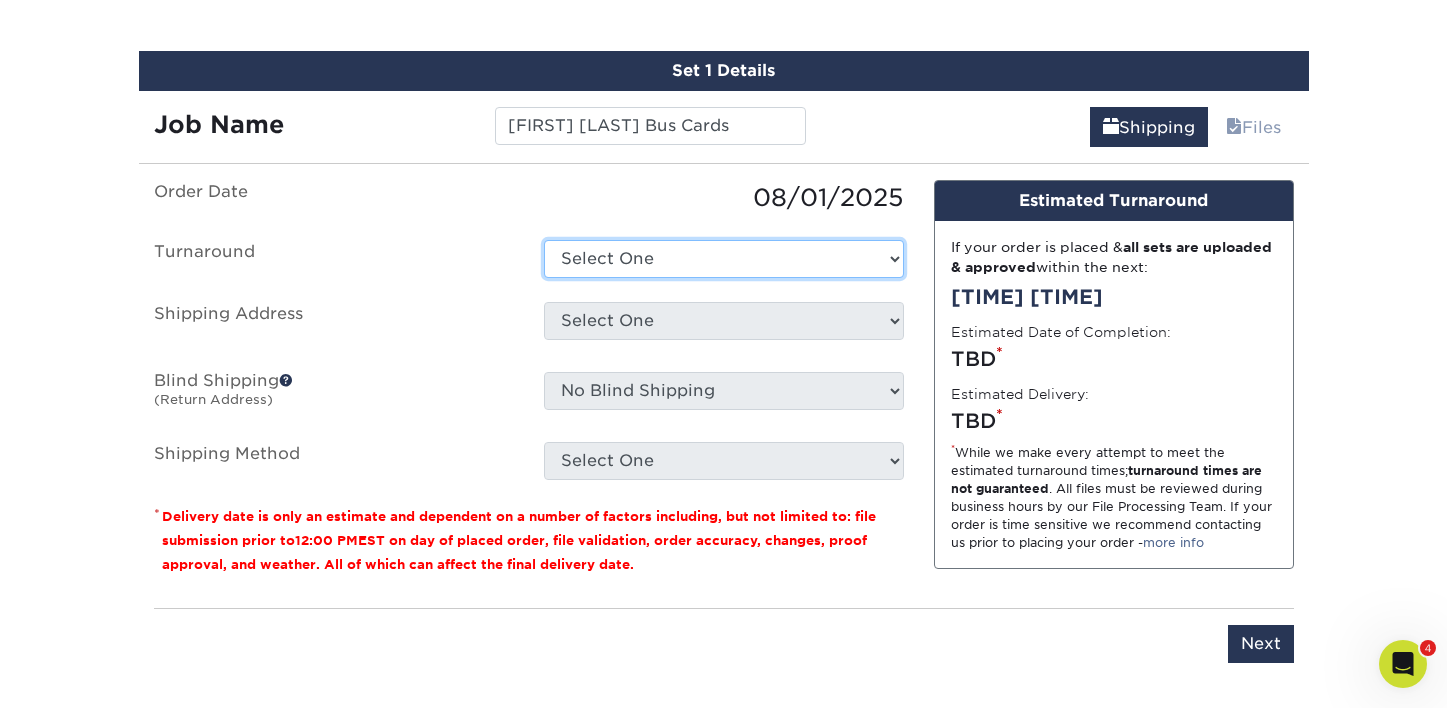 click on "Select One 2-4 Business Days 2 Day Next Business Day" at bounding box center [724, 259] 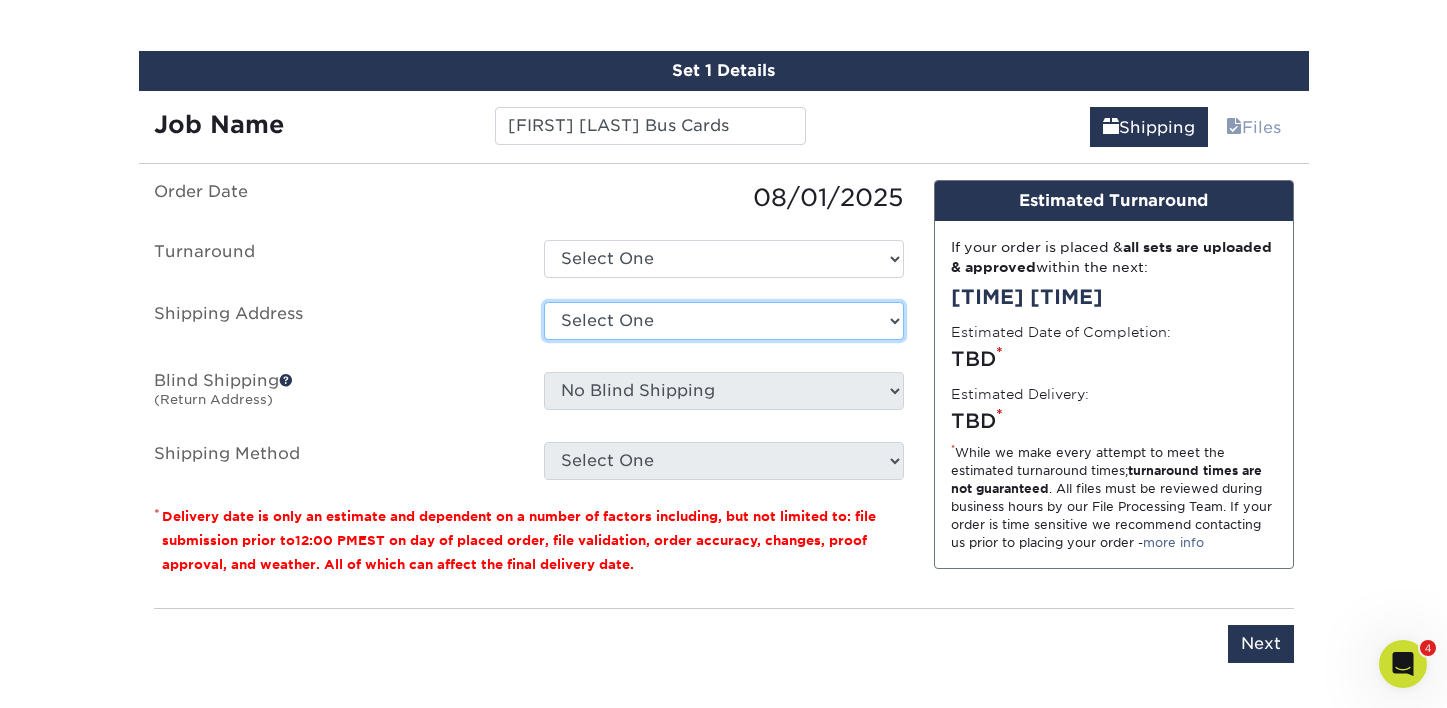 click on "Select One
1140
2955 Coleman Street N Las Vegas
Adriana Segura
Adriana Segura
Alex Cooper
Amber O'Briant
Amber O'Briant
Amy Cheng
Amy Echeverria
Andrew Lazovick
Andrew O'Reilly
Ann Poonkasem
Antonio Delgado
Aurys Fernadez
Aurys Fernandez
AZ PR Office
Bashas' Distribution Center
Berton Lynn
Beth Potere (wholesale)
Bob Gehl (wholesale)
Pip" at bounding box center (724, 321) 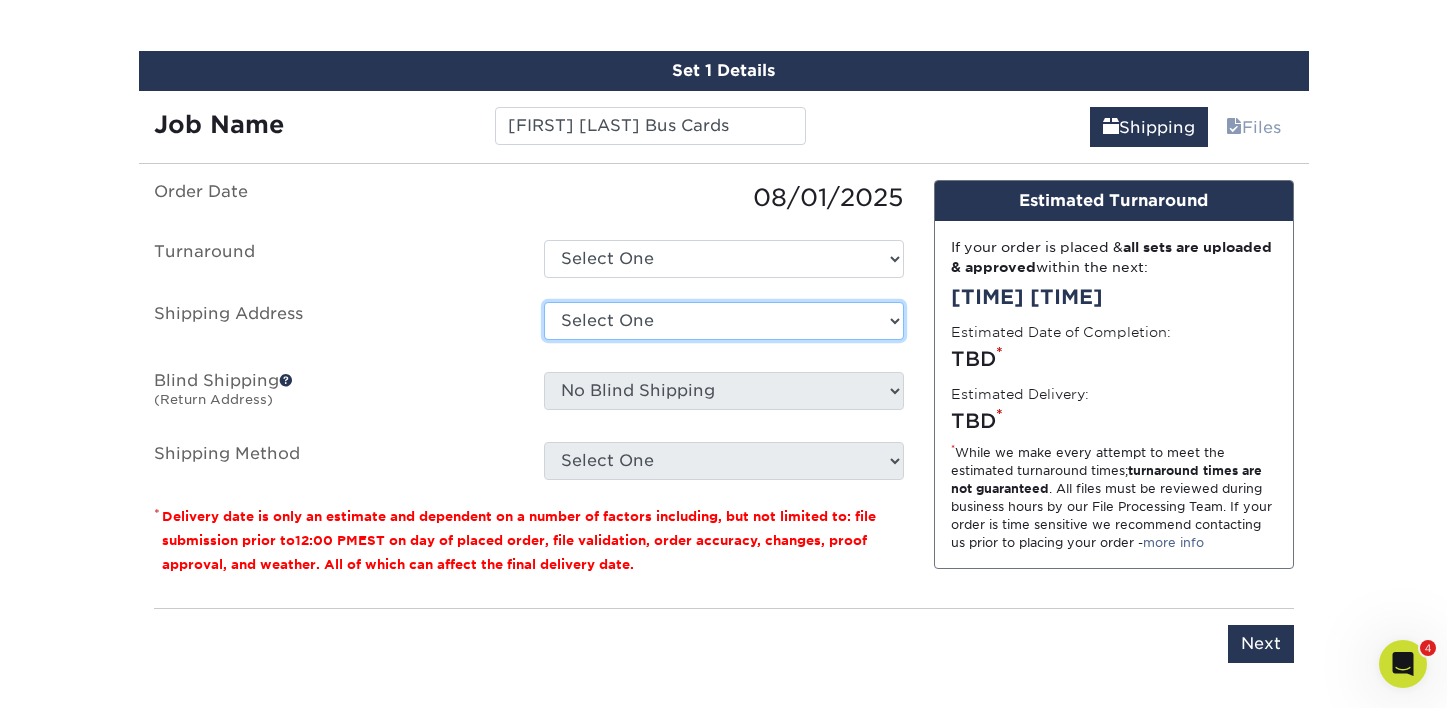 select on "[NUMBER]" 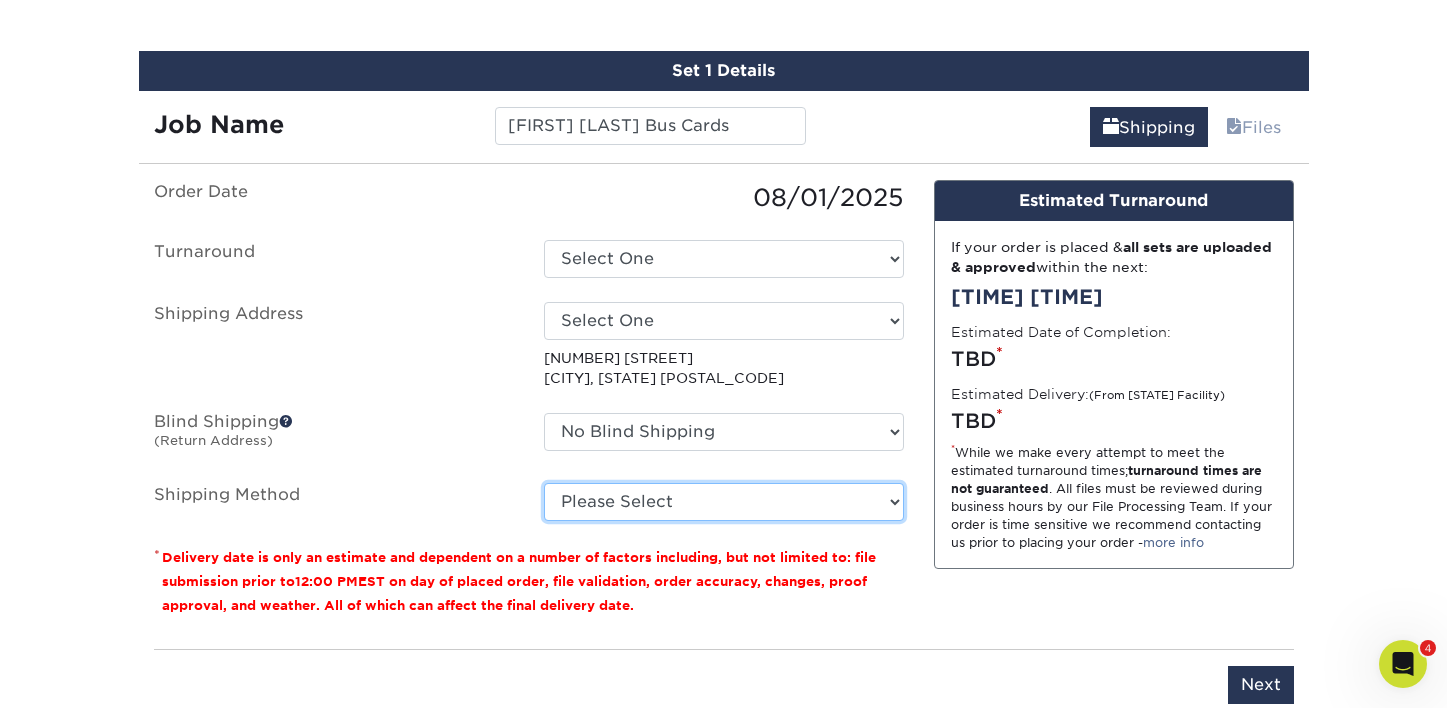 click on "Please Select Ground Shipping (+$7.84) 3 Day Shipping Service (+$20.08) 2 Day Air Shipping (+$20.57) Next Day Shipping by 5pm (+$28.34) Next Day Shipping by 12 noon (+$31.02) Next Day Air Early A.M. (+$154.57)" at bounding box center [724, 502] 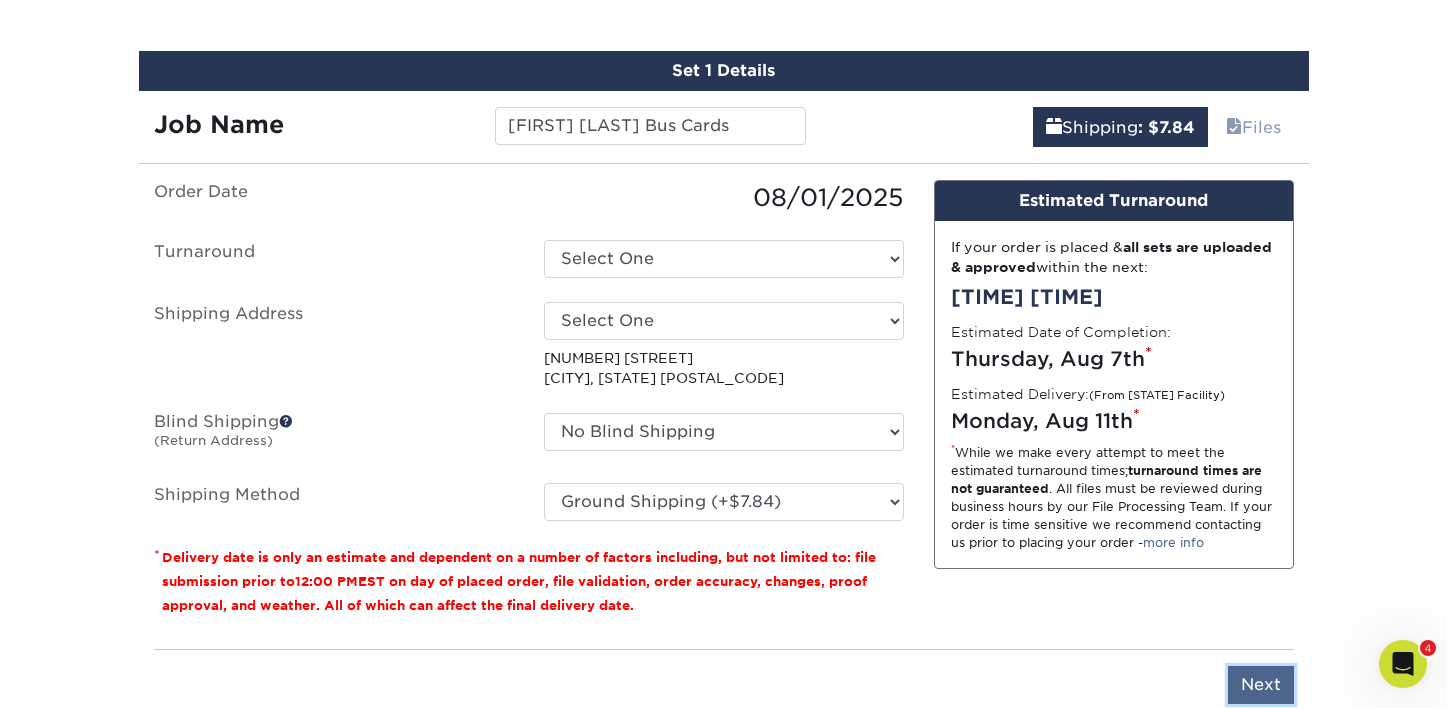 click on "Next" at bounding box center [1261, 685] 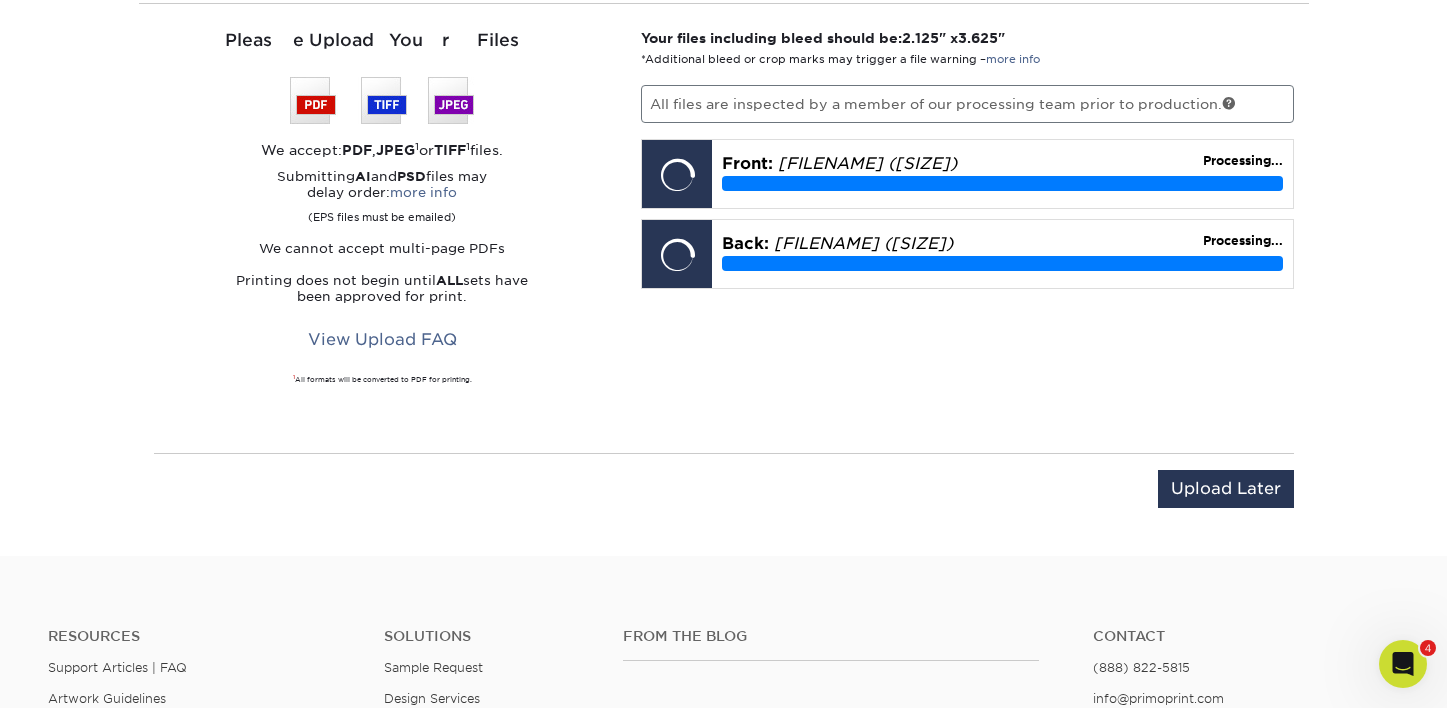 scroll, scrollTop: 1373, scrollLeft: 0, axis: vertical 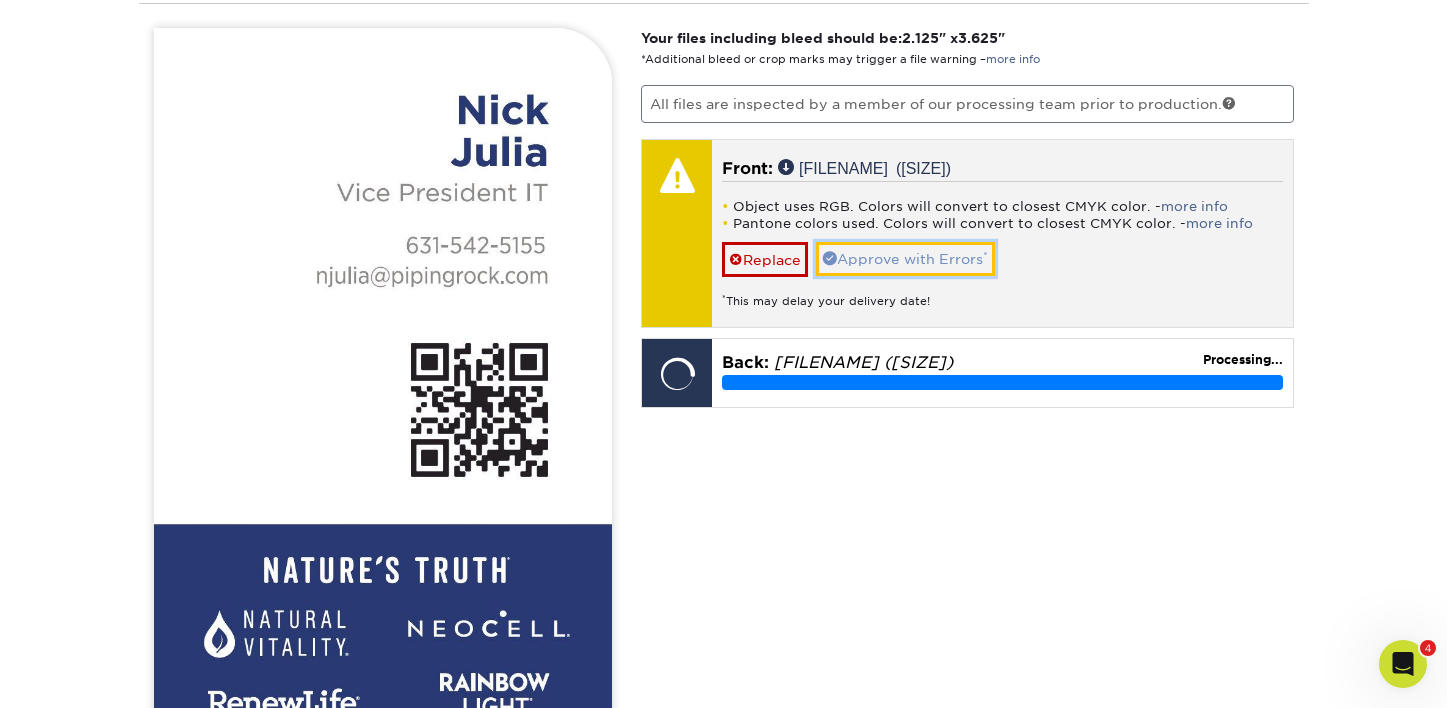 click on "Approve with Errors *" at bounding box center [905, 259] 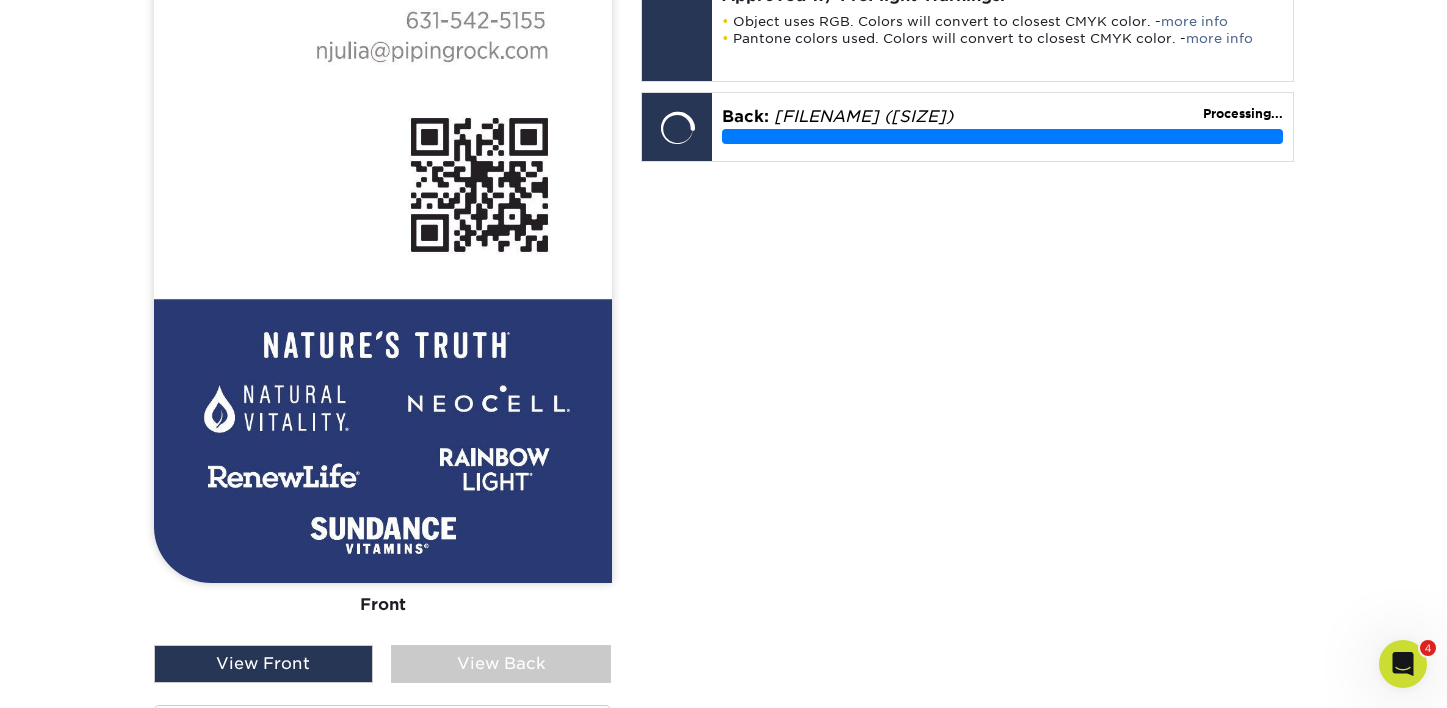 scroll, scrollTop: 1599, scrollLeft: 0, axis: vertical 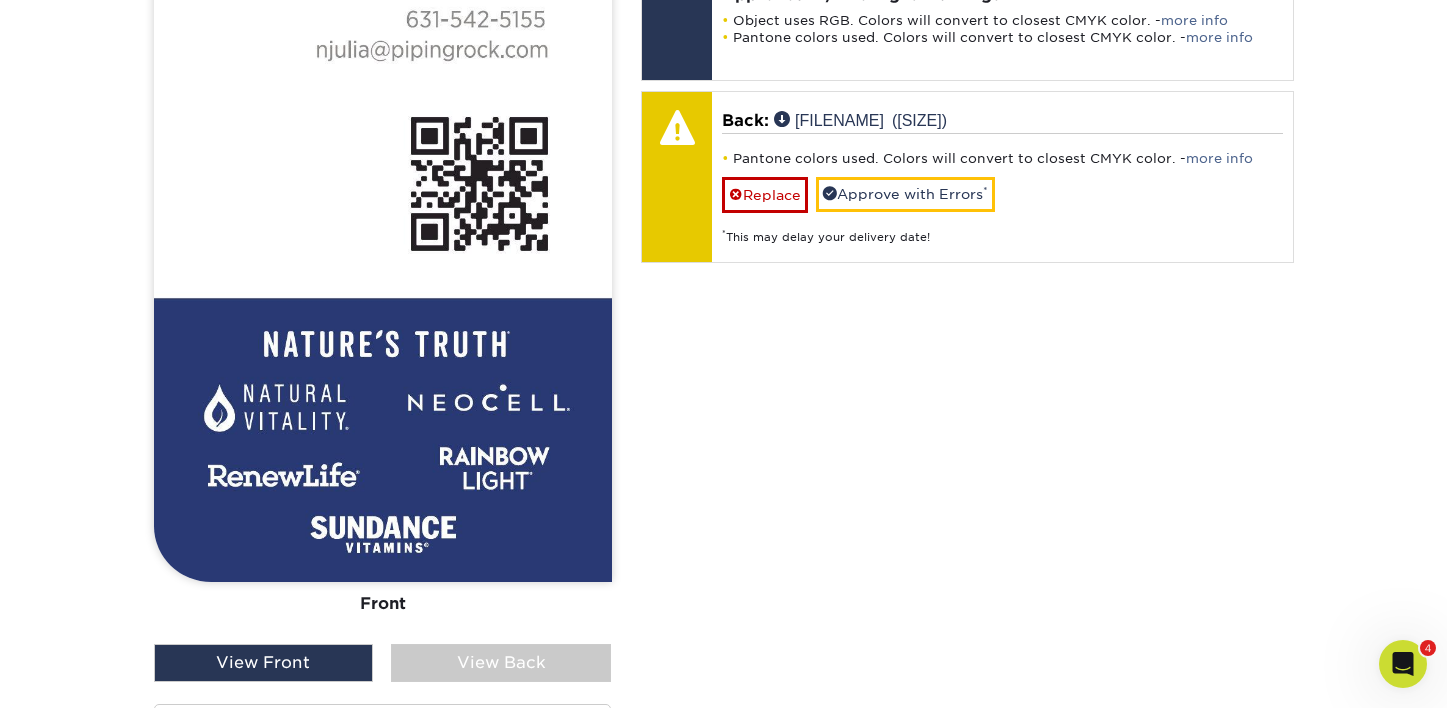 click on "View Back" at bounding box center [501, 663] 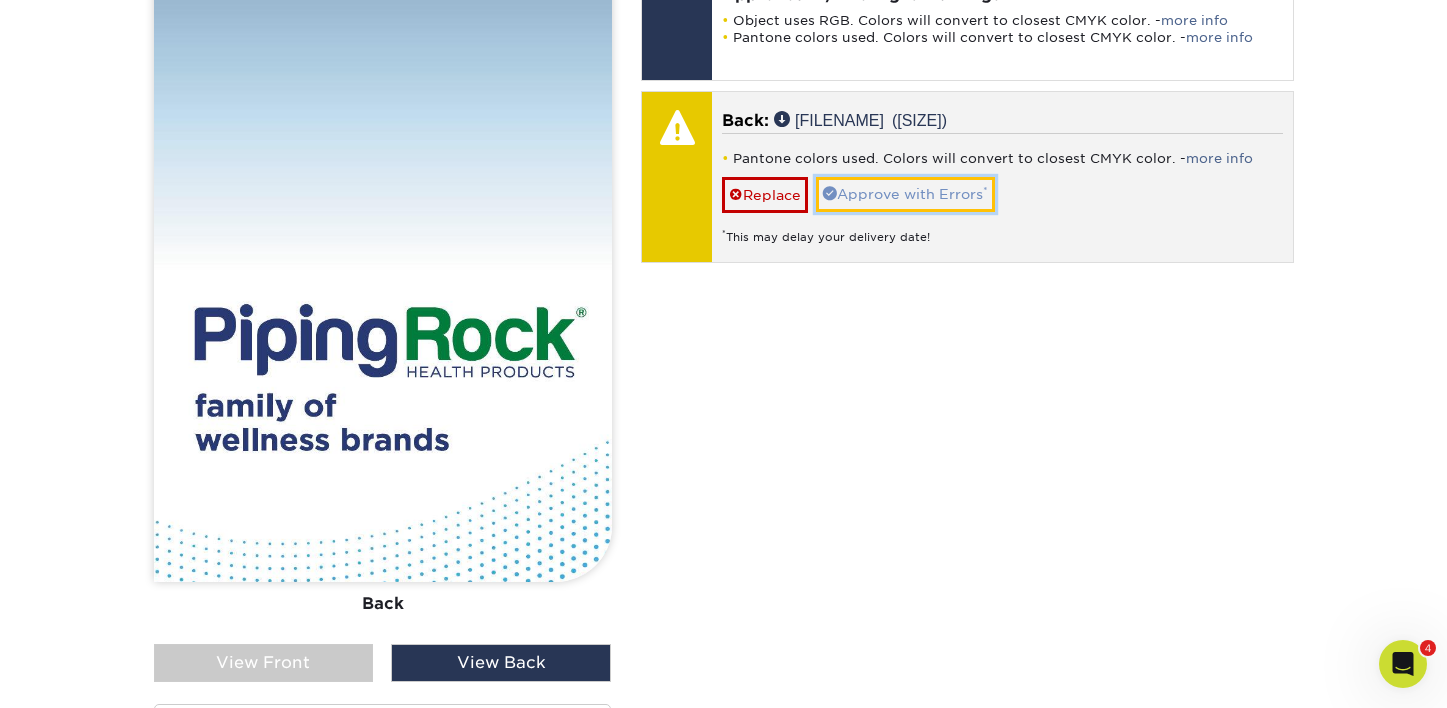 click on "Approve with Errors *" at bounding box center (905, 194) 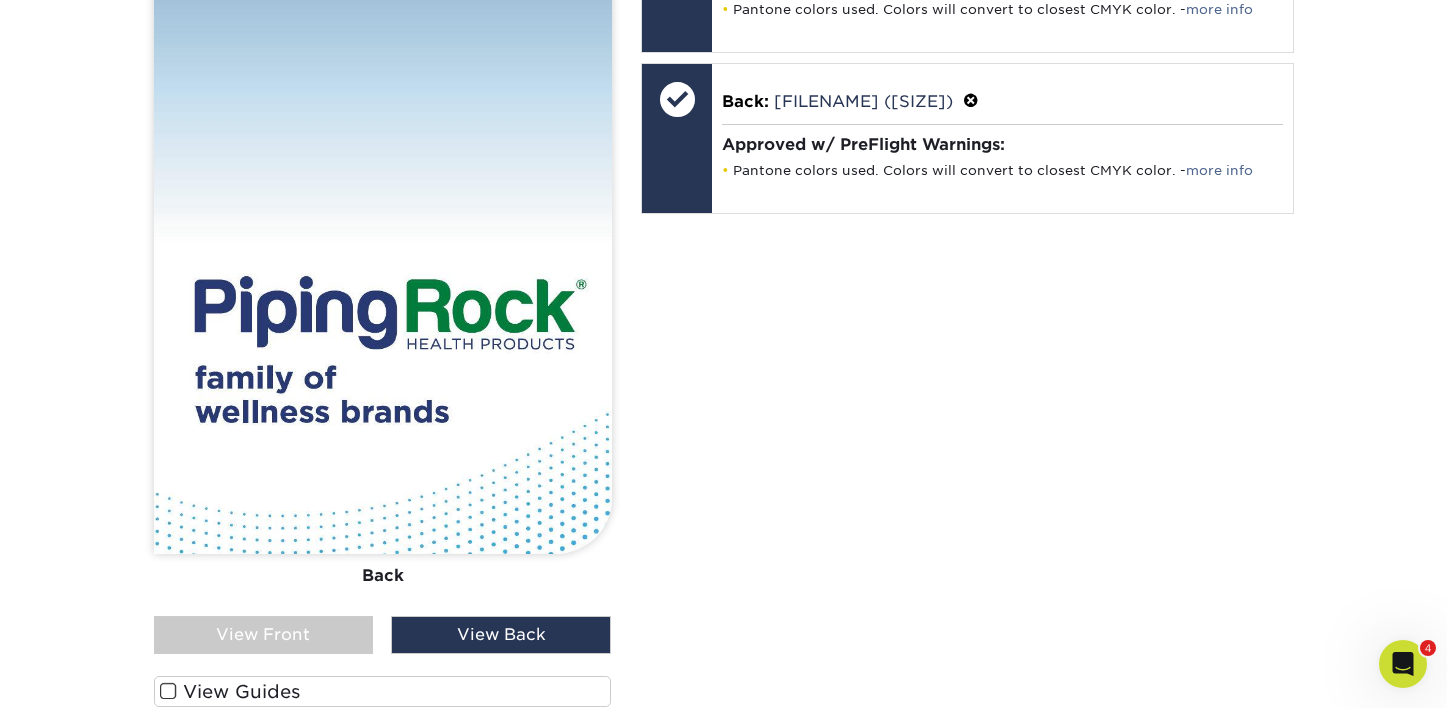 scroll, scrollTop: 1917, scrollLeft: 0, axis: vertical 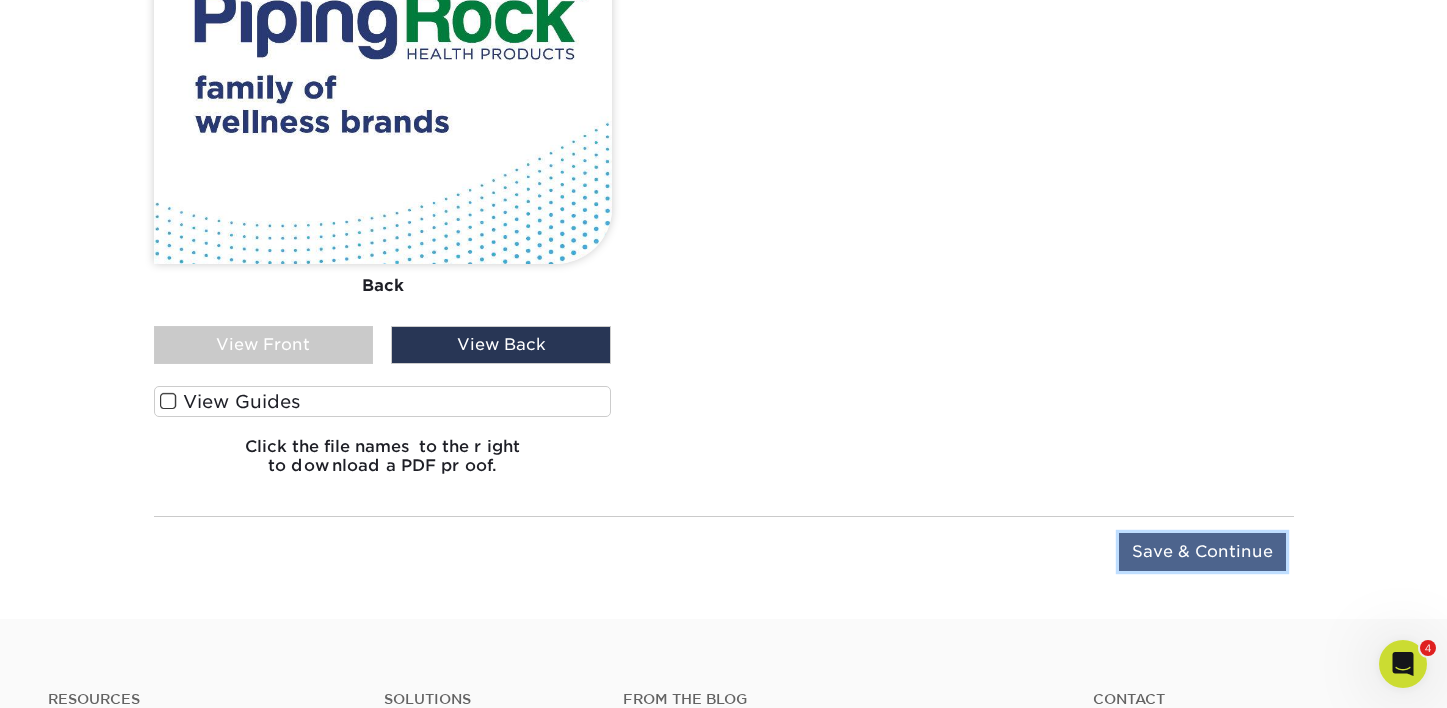 click on "Save & Continue" at bounding box center [1202, 552] 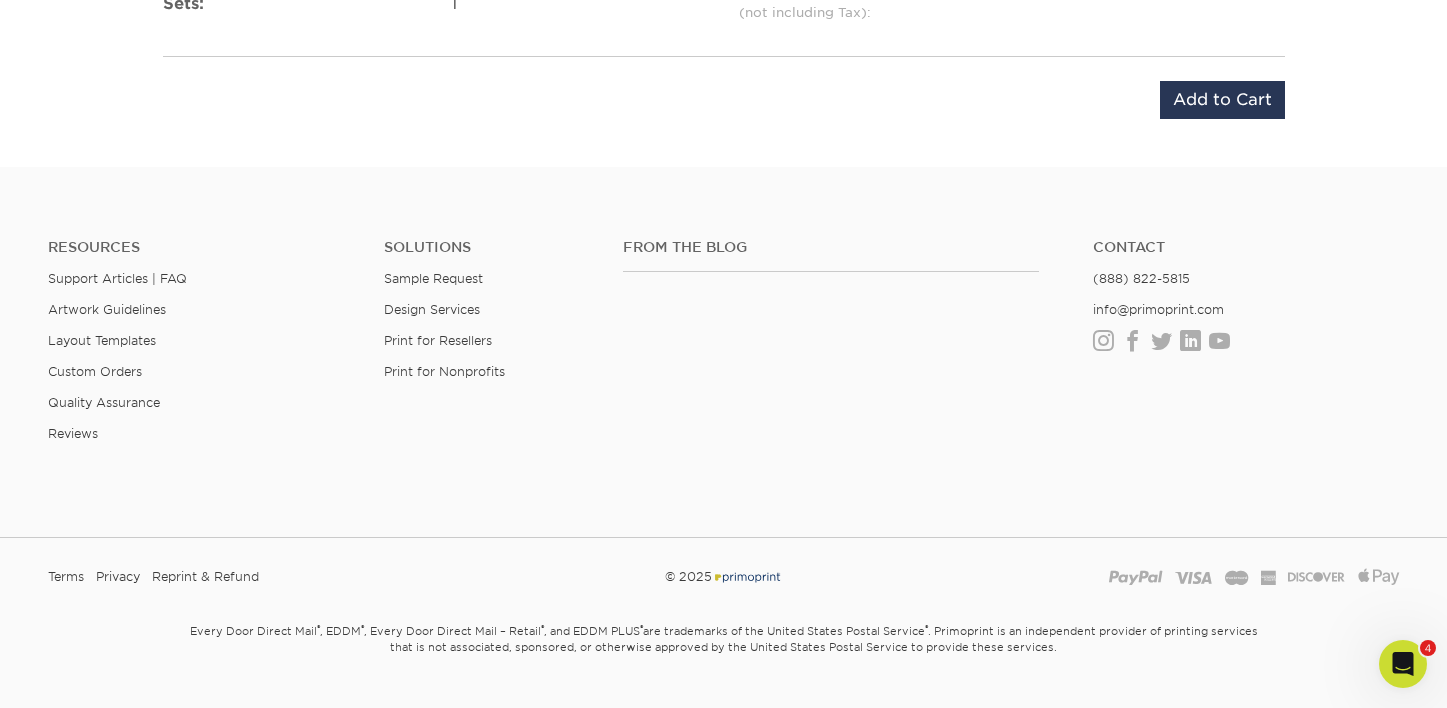 scroll, scrollTop: 1297, scrollLeft: 0, axis: vertical 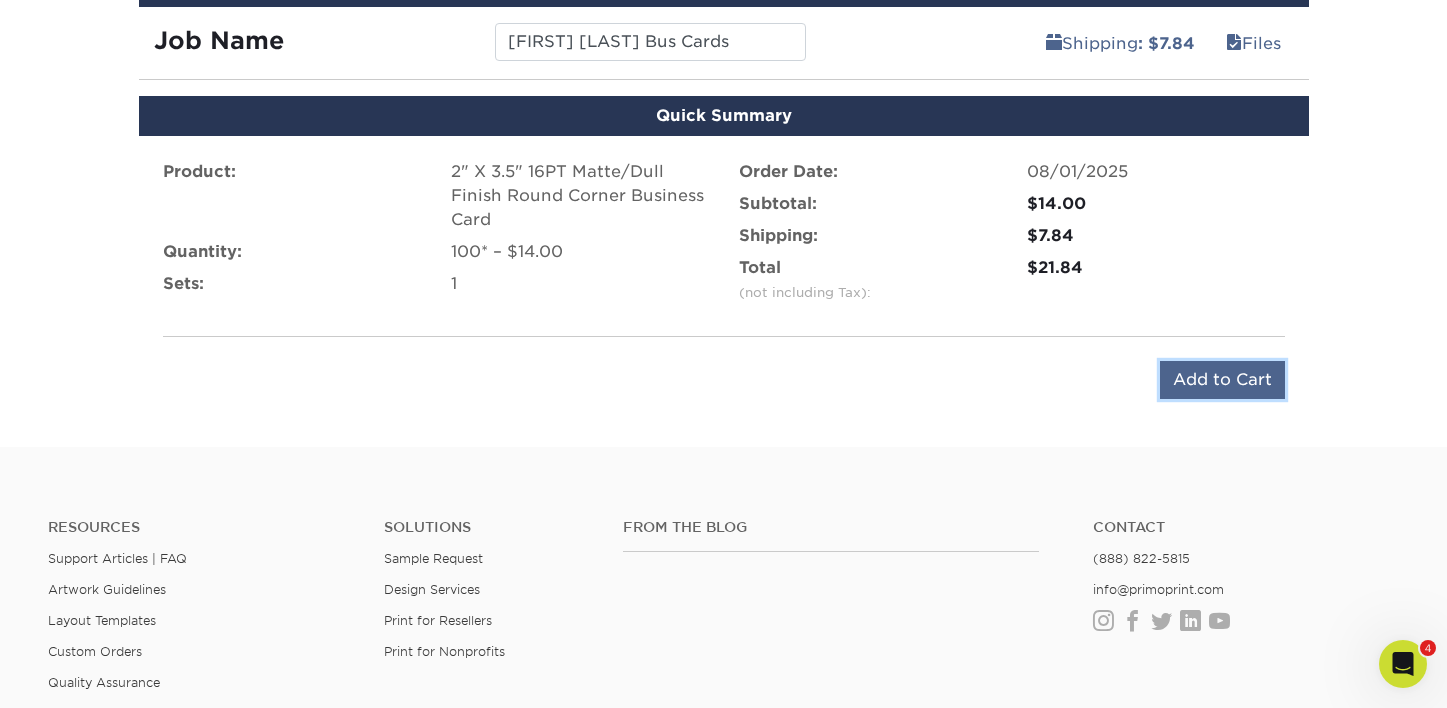 click on "Add to Cart" at bounding box center (1222, 380) 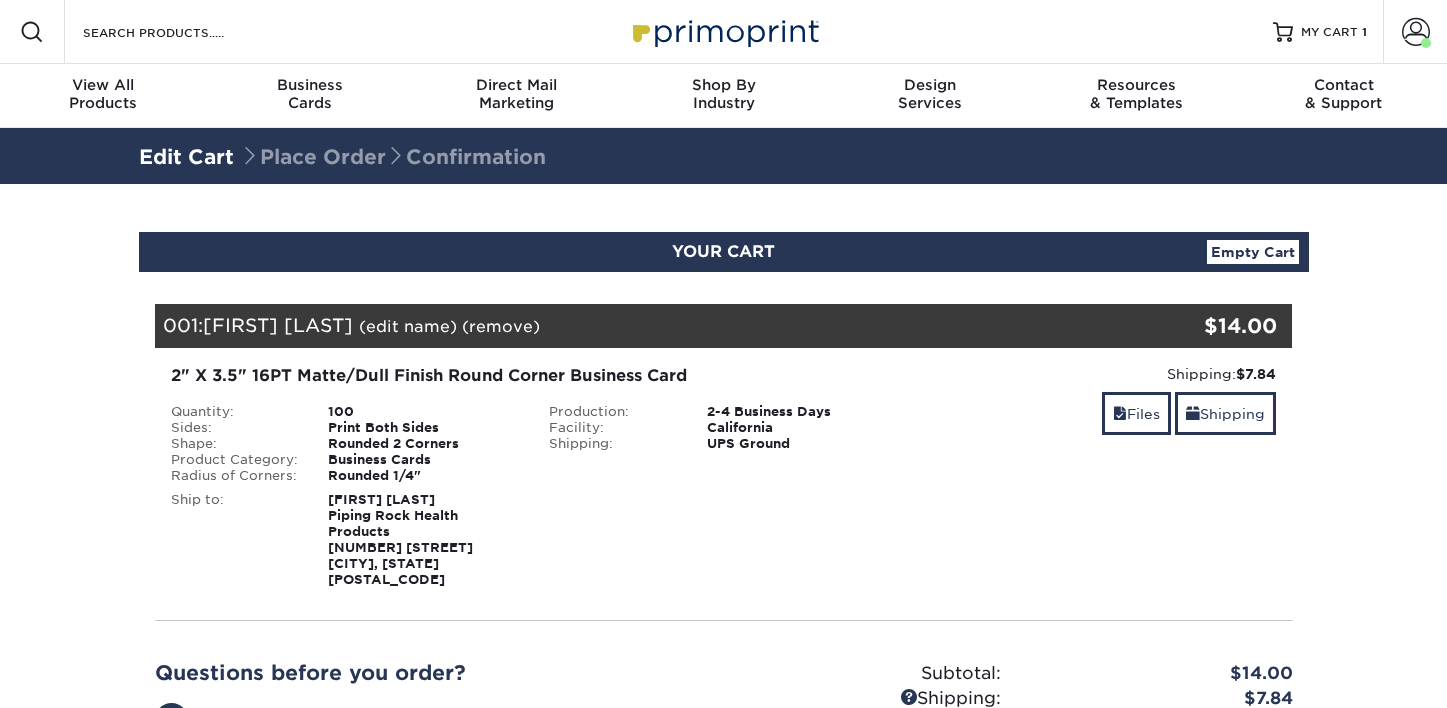 scroll, scrollTop: 0, scrollLeft: 0, axis: both 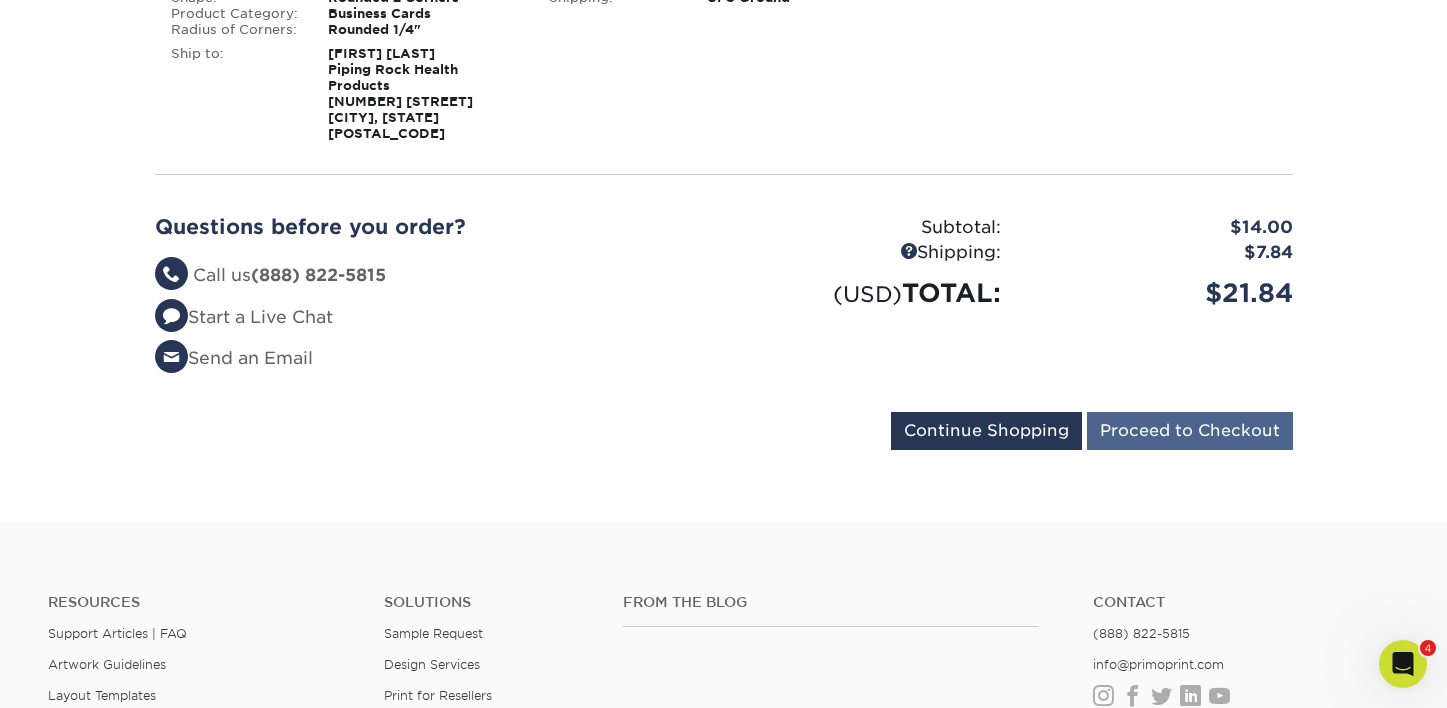 drag, startPoint x: 1195, startPoint y: 391, endPoint x: 1194, endPoint y: 412, distance: 21.023796 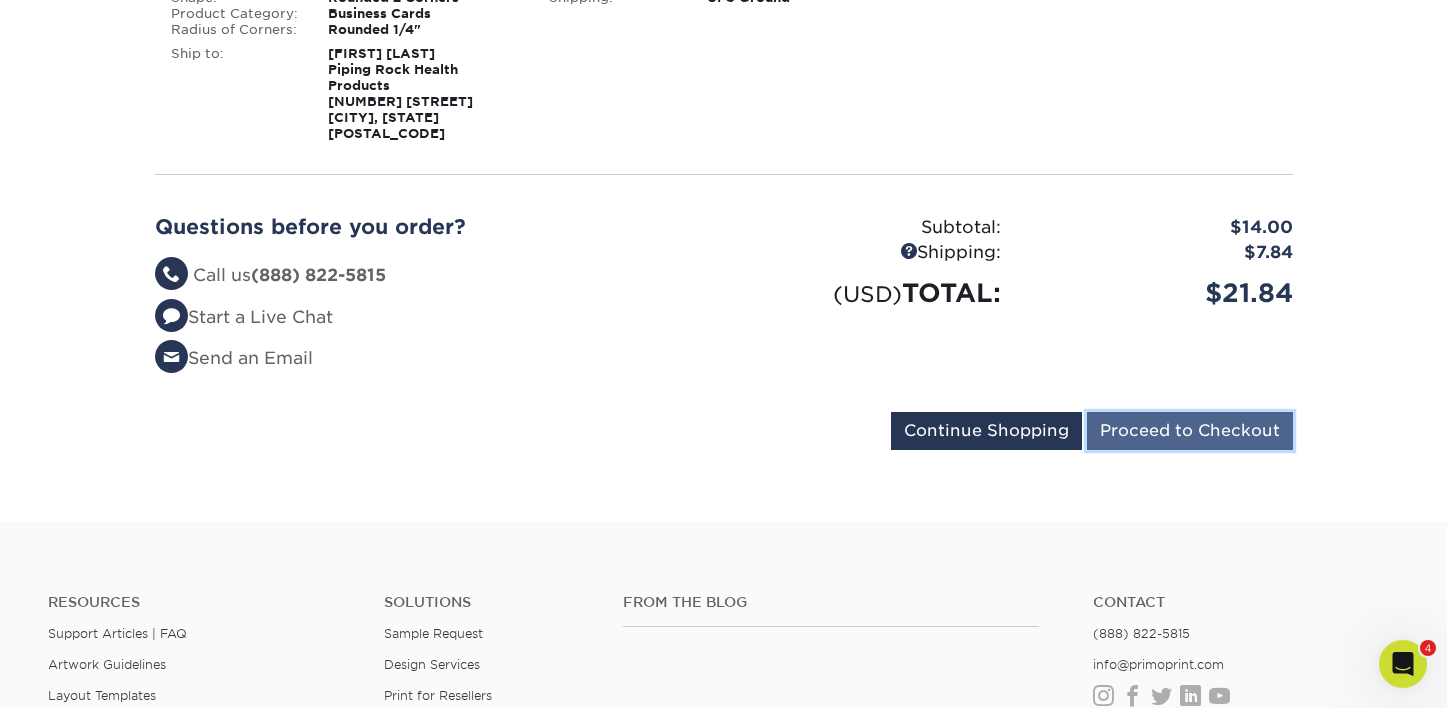 click on "Proceed to Checkout" at bounding box center (1190, 431) 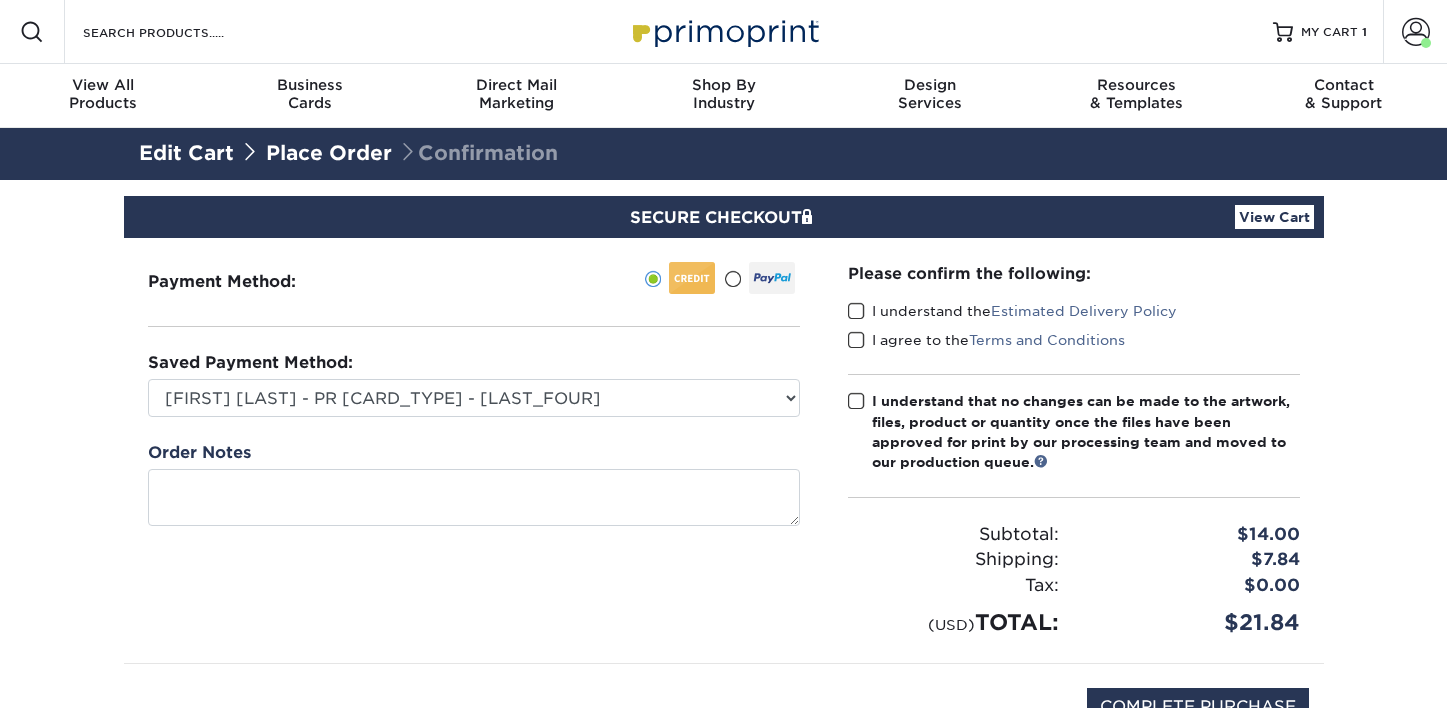 scroll, scrollTop: 0, scrollLeft: 0, axis: both 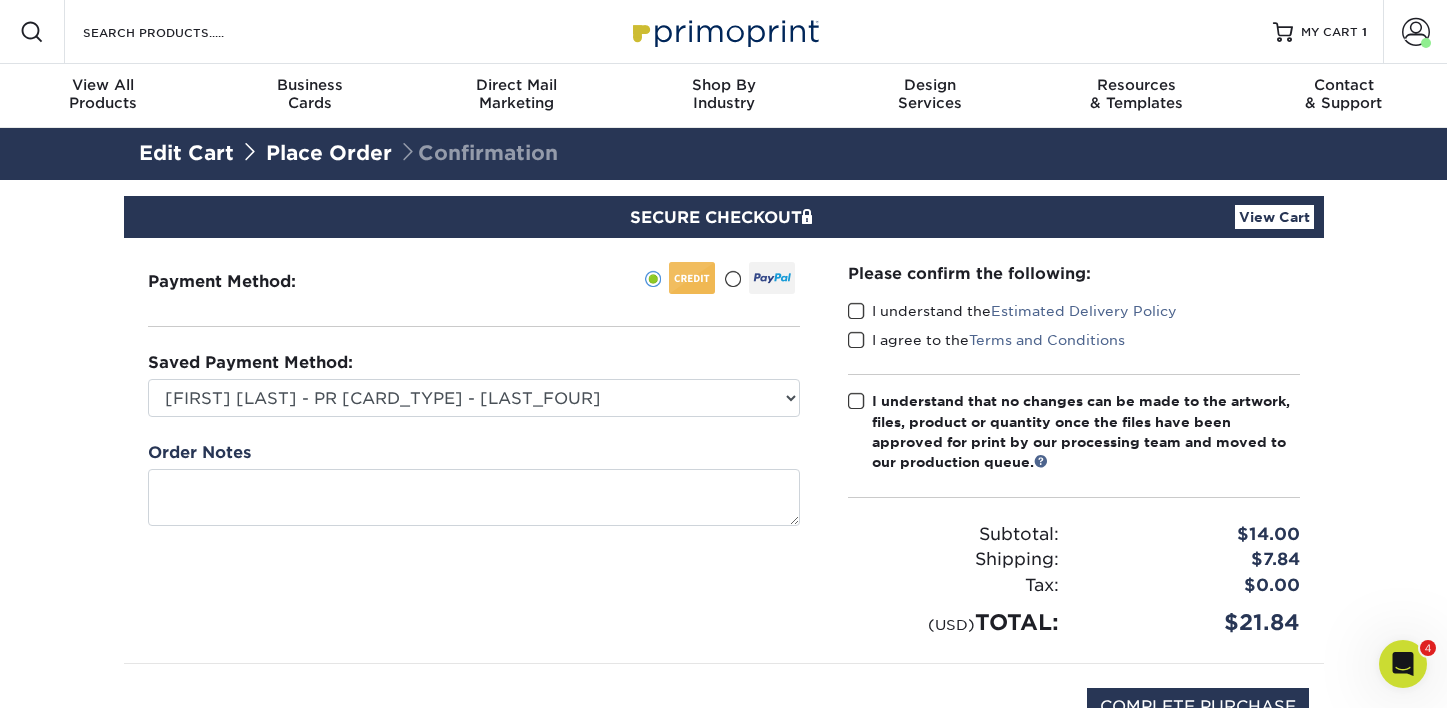 click at bounding box center [856, 311] 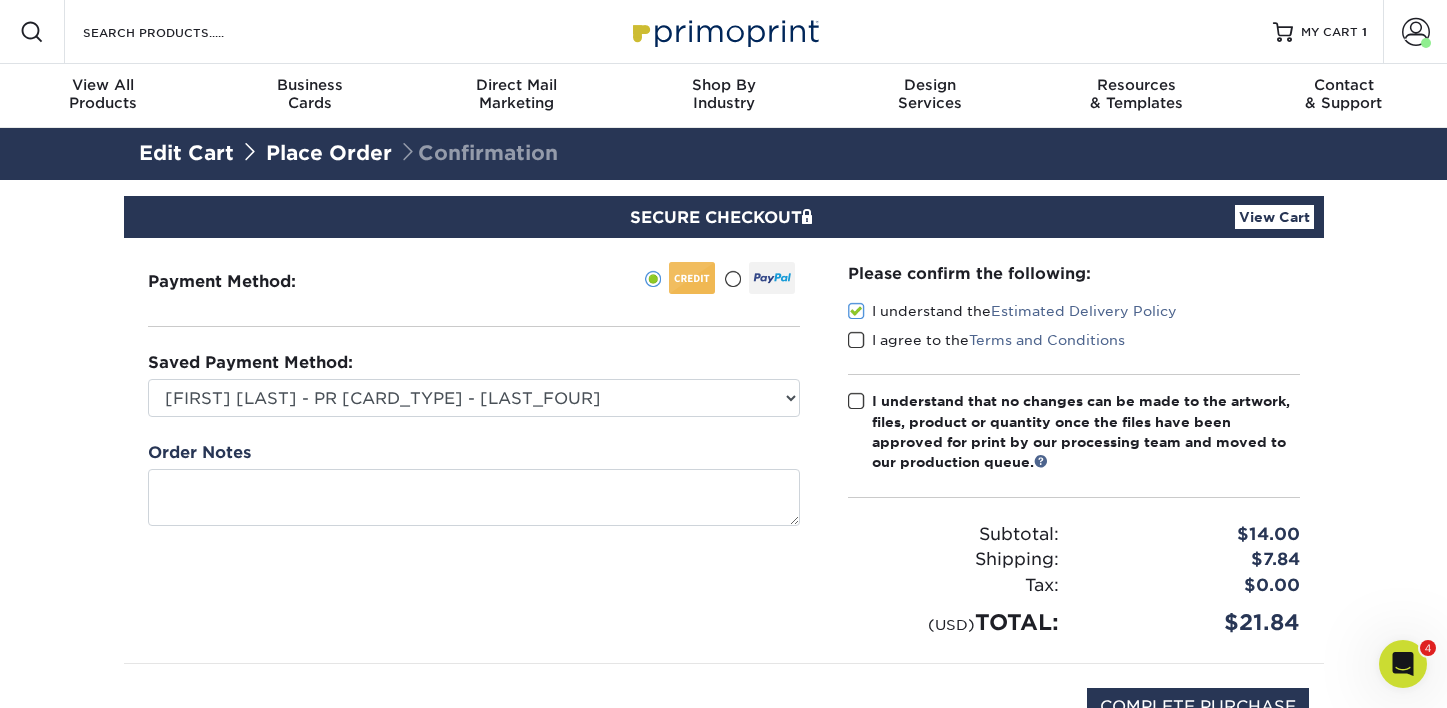 drag, startPoint x: 855, startPoint y: 333, endPoint x: 851, endPoint y: 357, distance: 24.33105 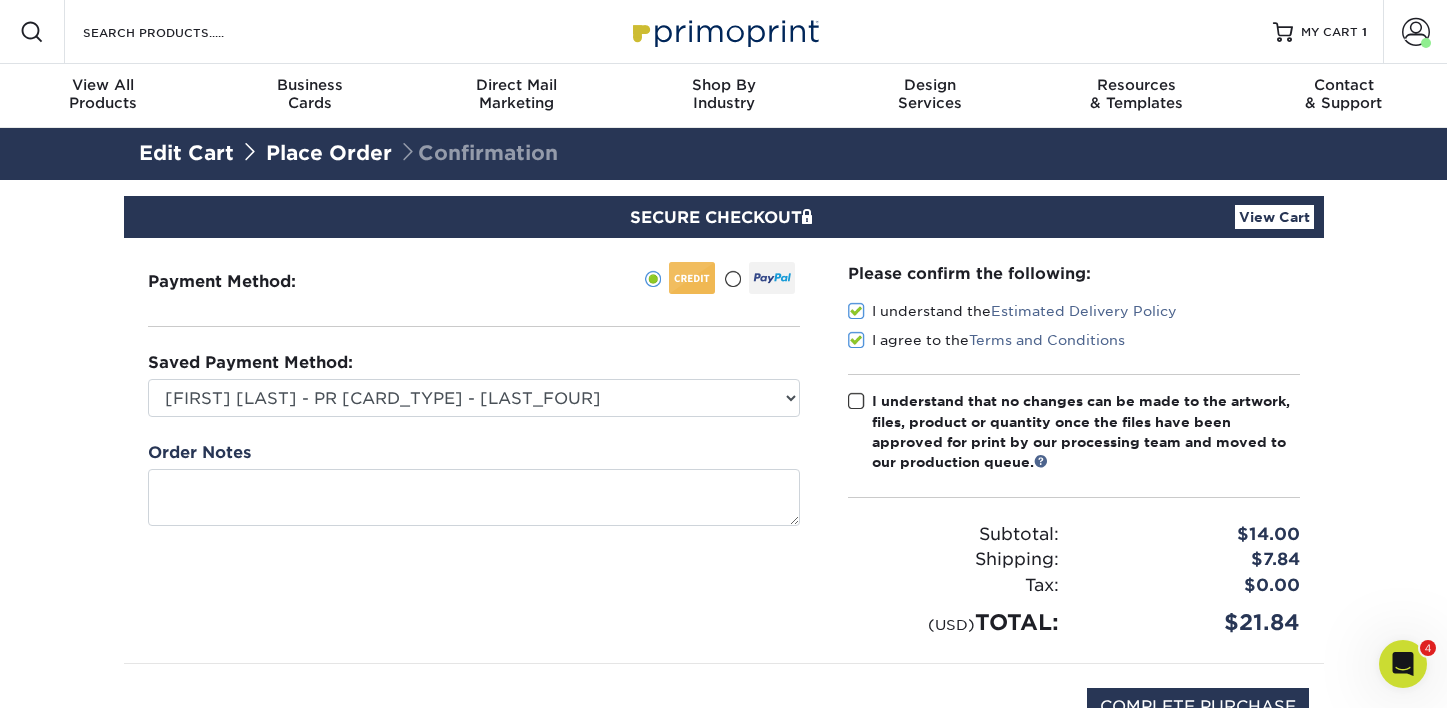 click at bounding box center [856, 401] 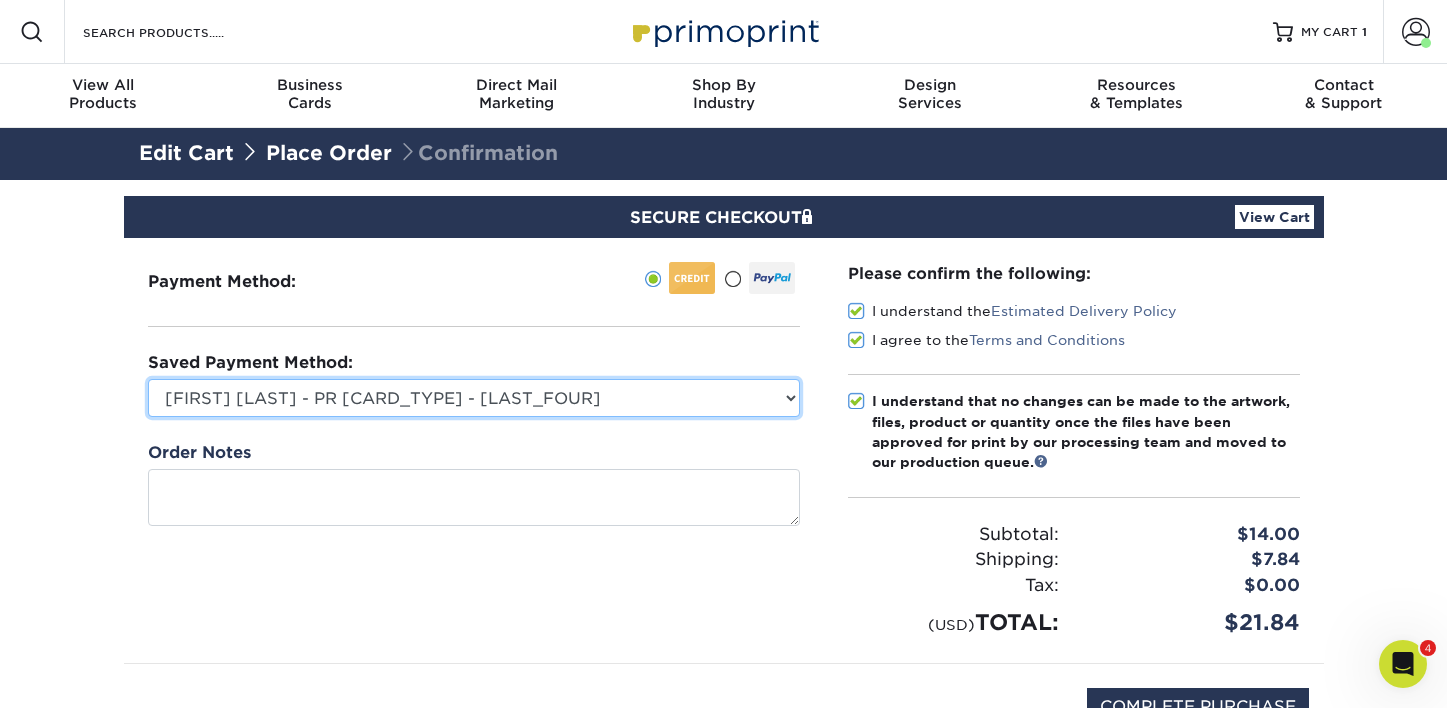 click on "[FIRST] [LAST] - PR [CARD_TYPE] - [LAST_FOUR] [COMPANY] CC - [LAST_FOUR] [CARD_TYPE] - [LAST_FOUR] [CARD_TYPE] - [LAST_FOUR] New Credit Card" at bounding box center (474, 398) 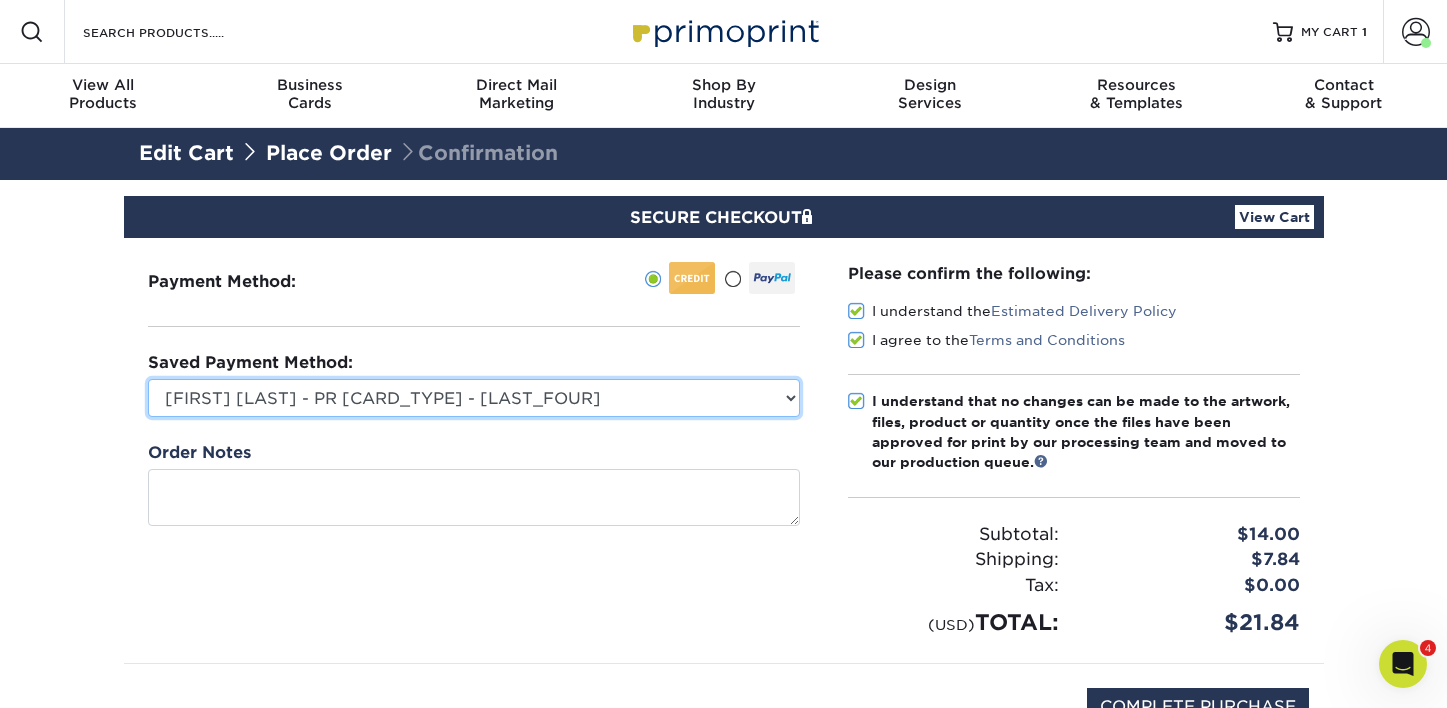 select on "74586" 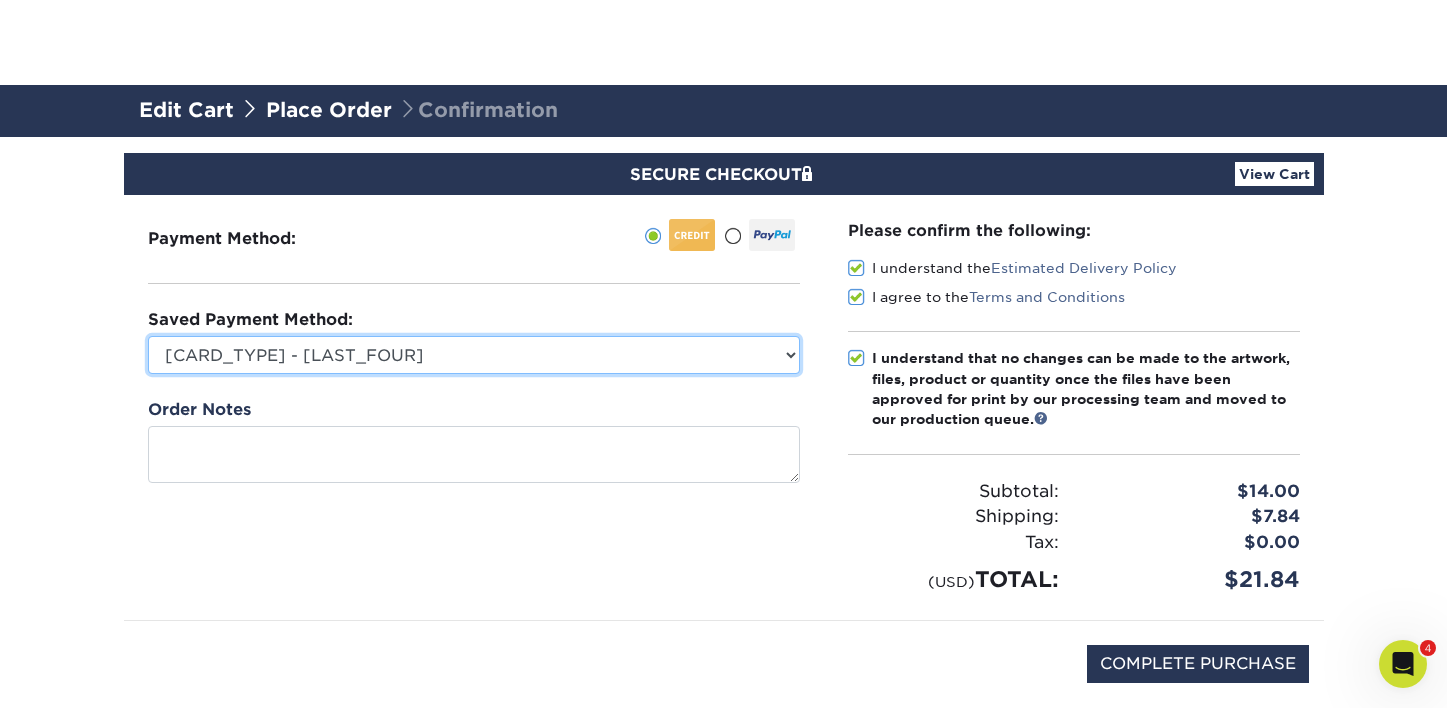 scroll, scrollTop: 142, scrollLeft: 0, axis: vertical 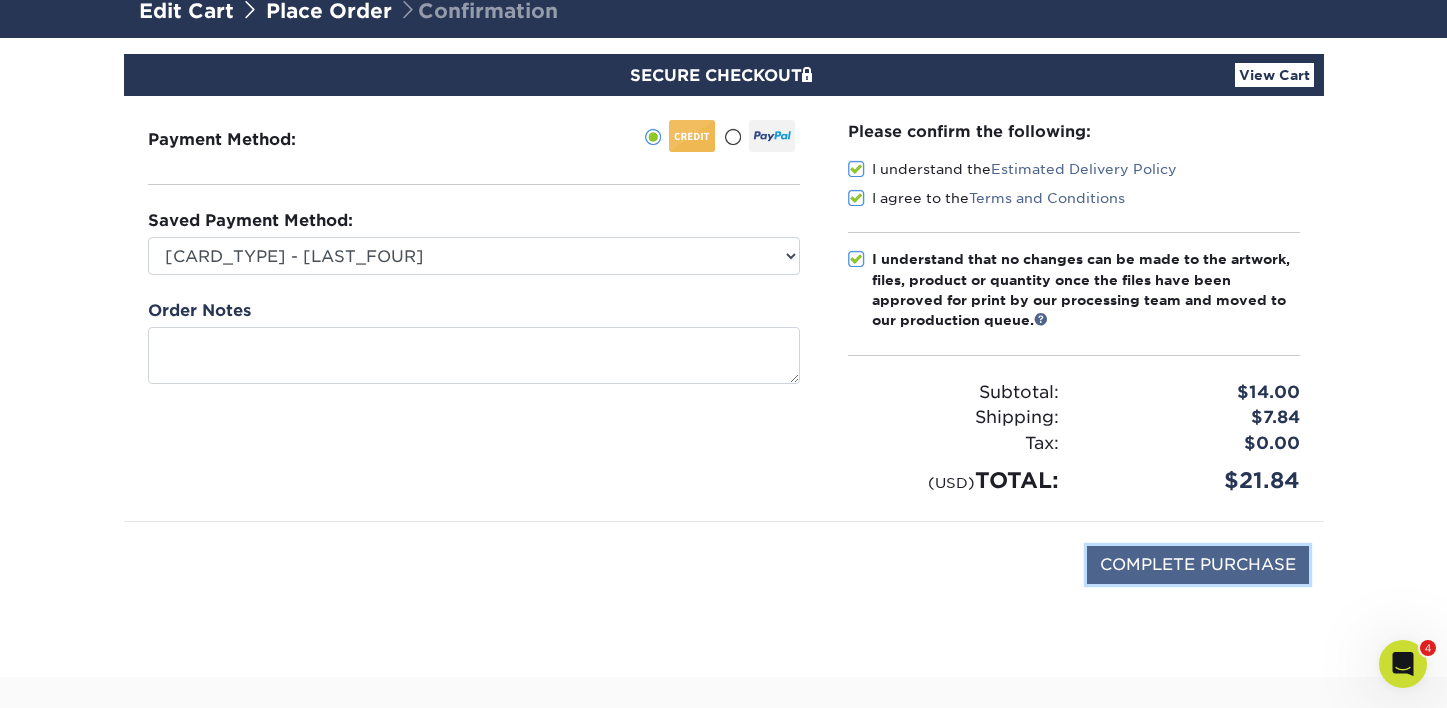 click on "COMPLETE PURCHASE" at bounding box center (1198, 565) 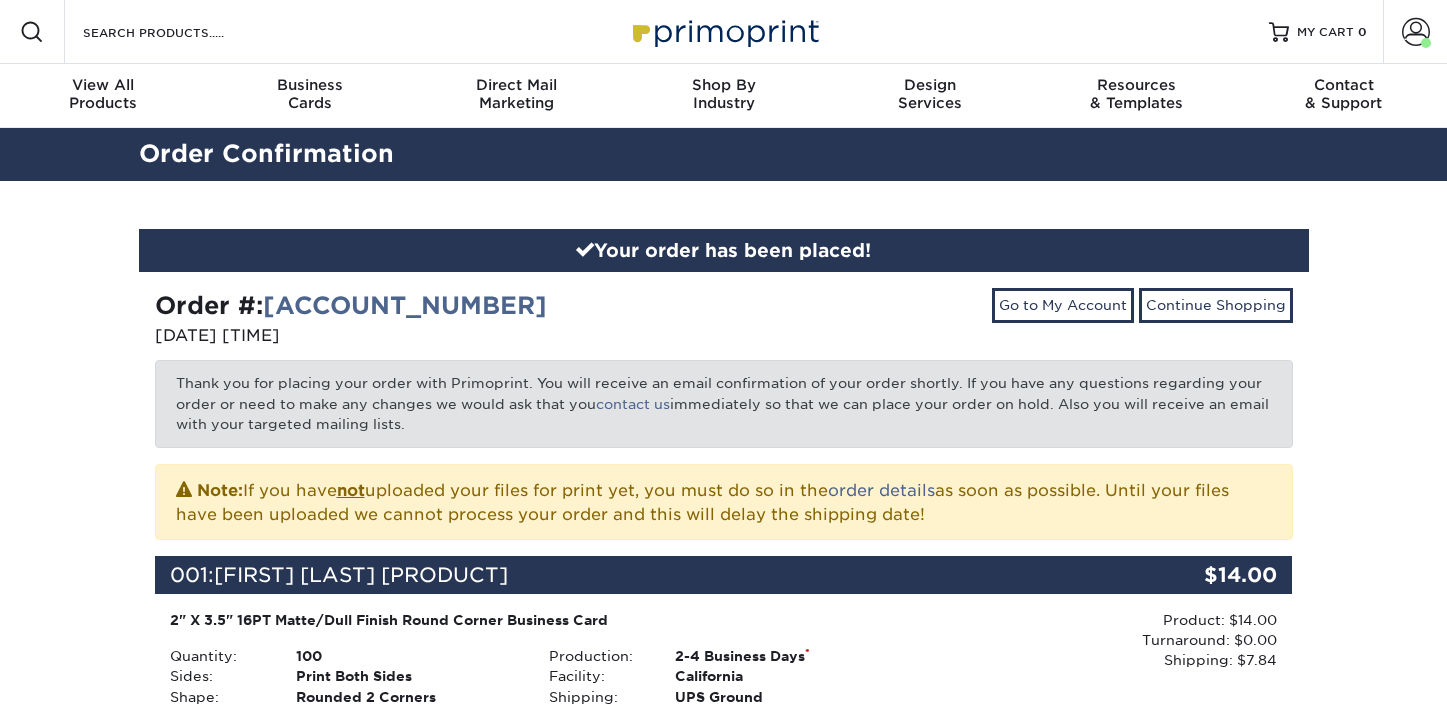 scroll, scrollTop: 0, scrollLeft: 0, axis: both 